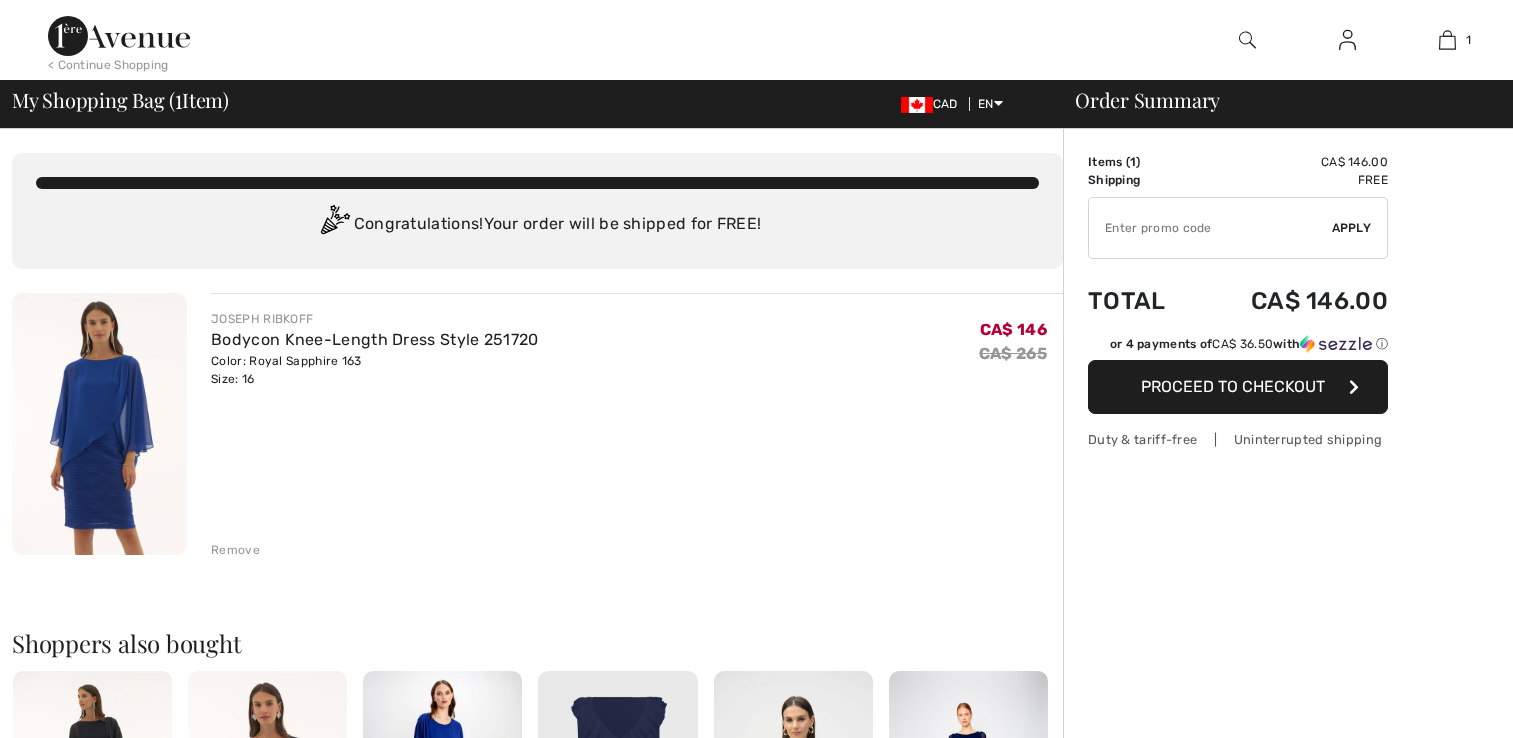 scroll, scrollTop: 0, scrollLeft: 0, axis: both 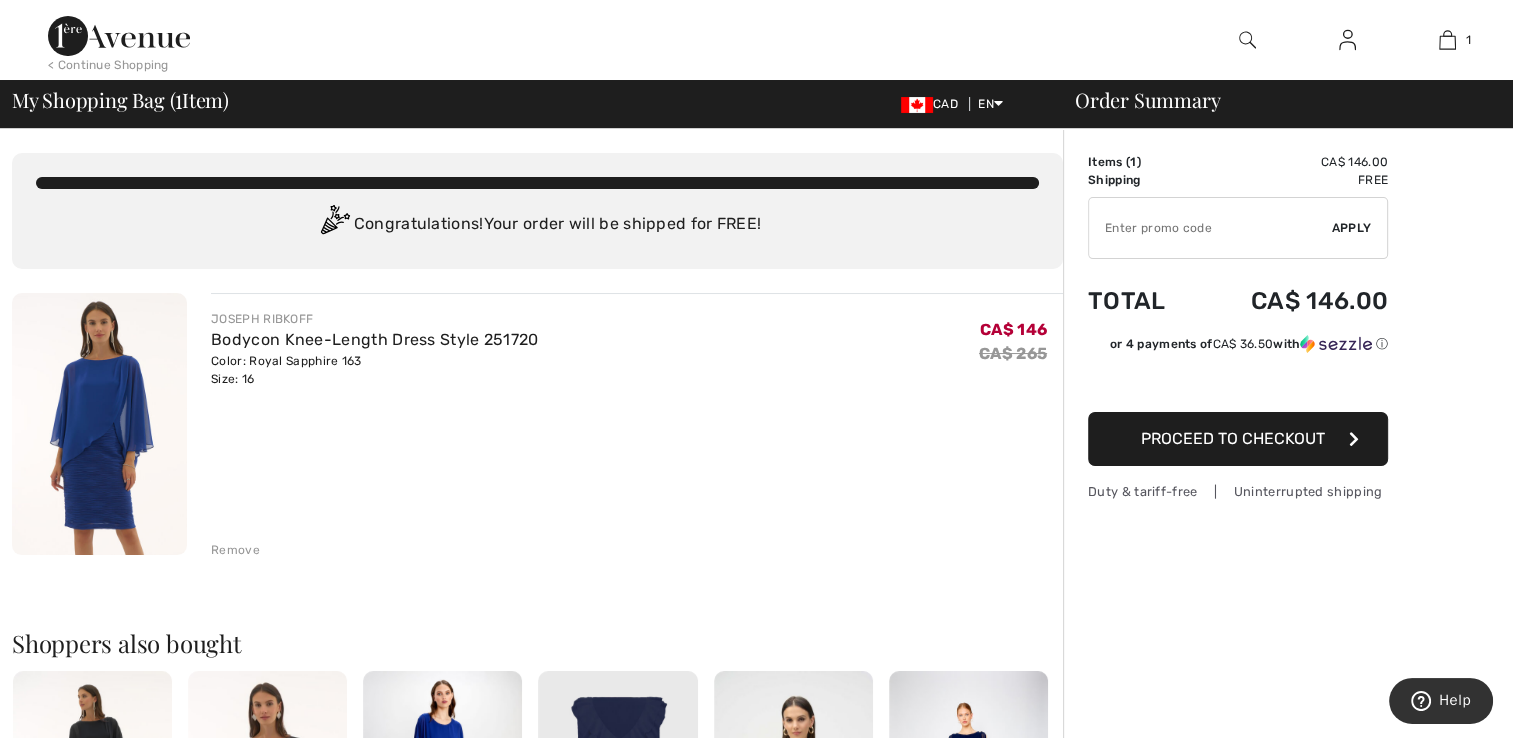 click on "Proceed to Checkout" at bounding box center [1233, 438] 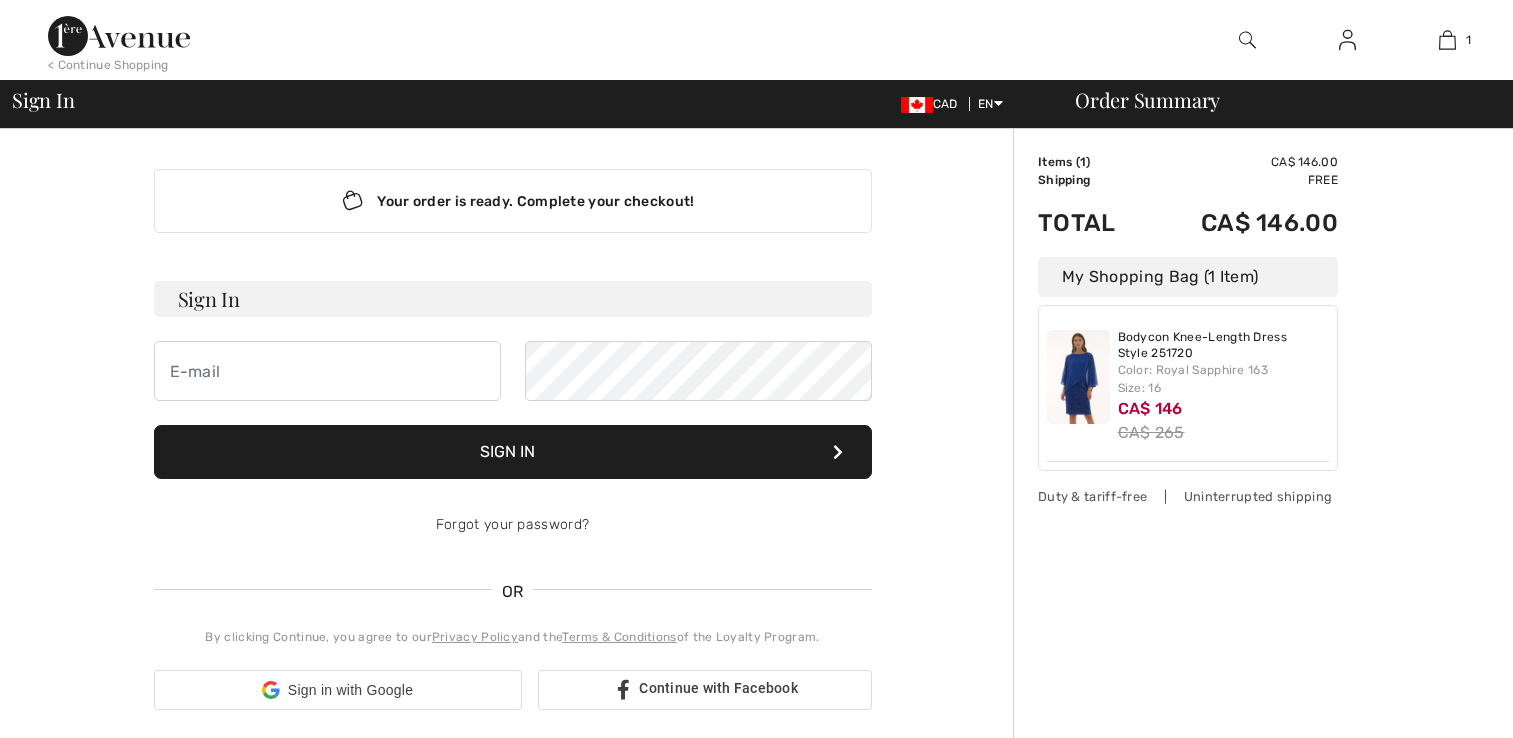 scroll, scrollTop: 0, scrollLeft: 0, axis: both 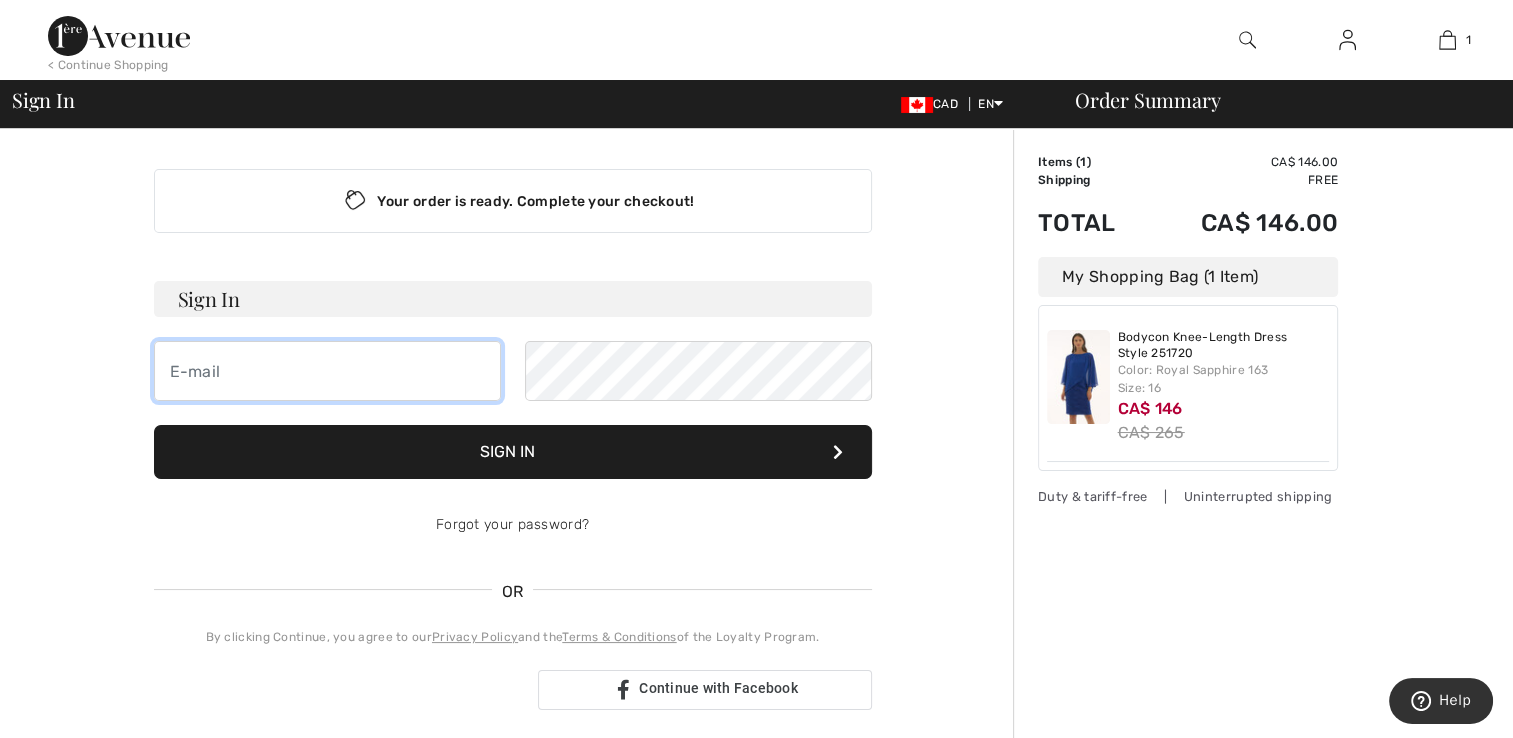 click at bounding box center (327, 371) 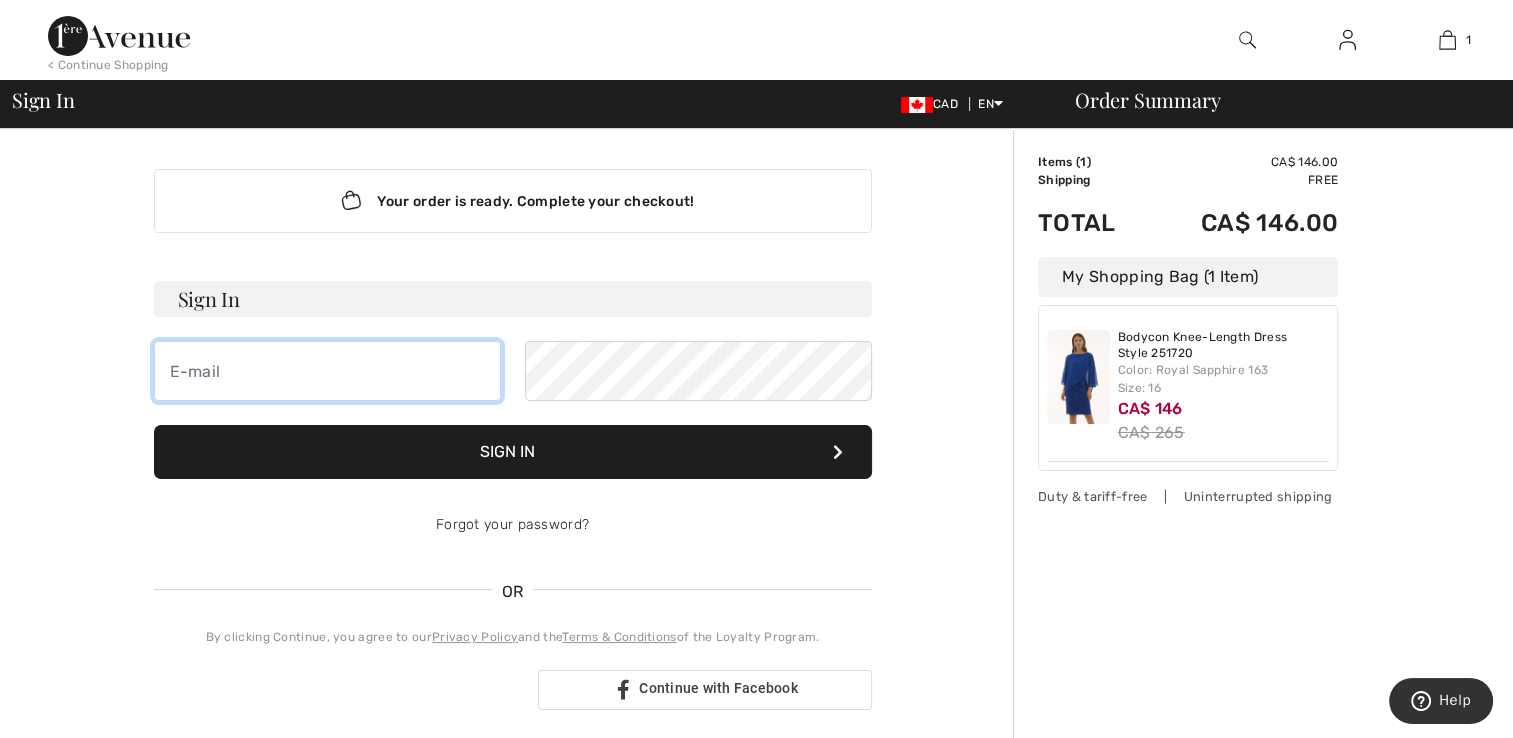 type on "sheila.trainor@gmail.com" 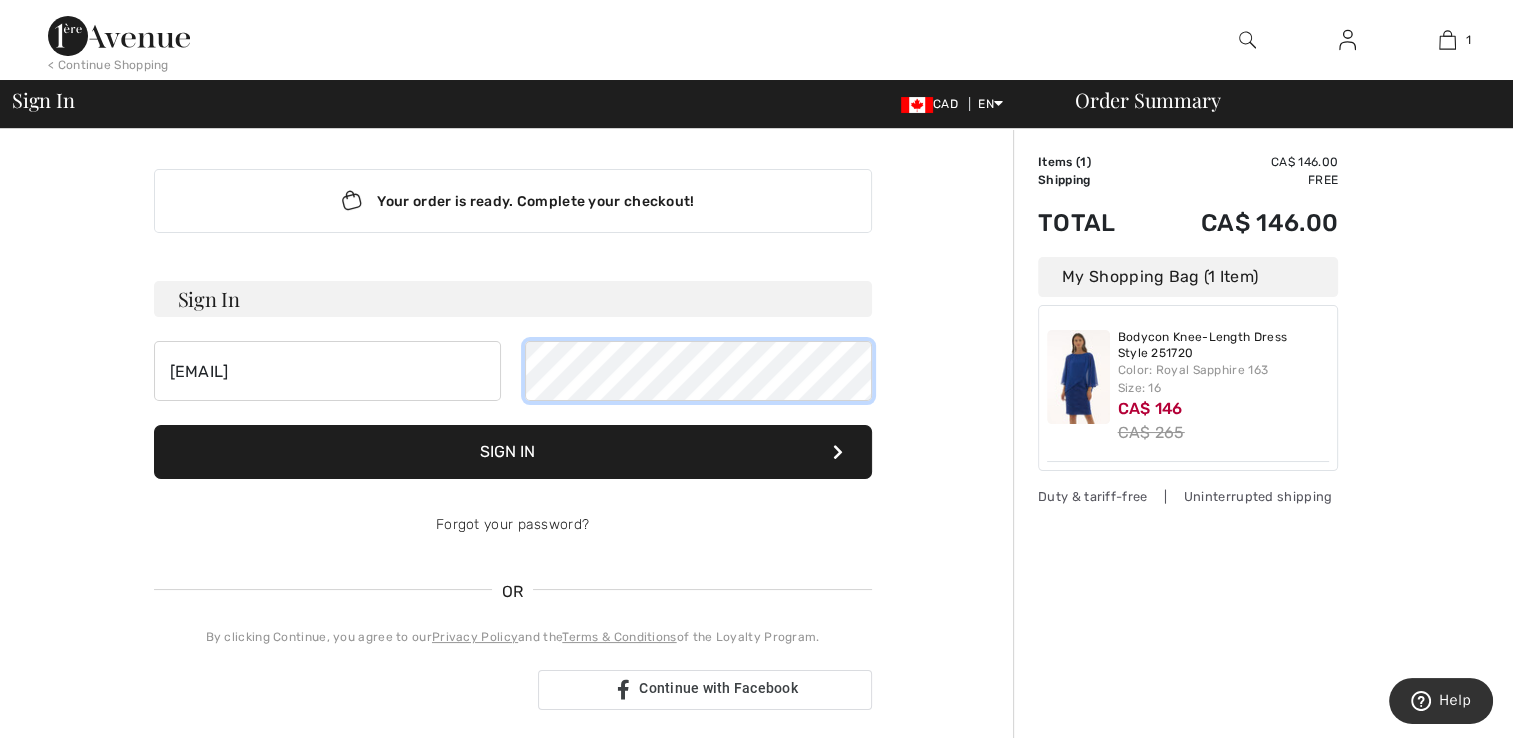 click on "Sign In" at bounding box center (513, 452) 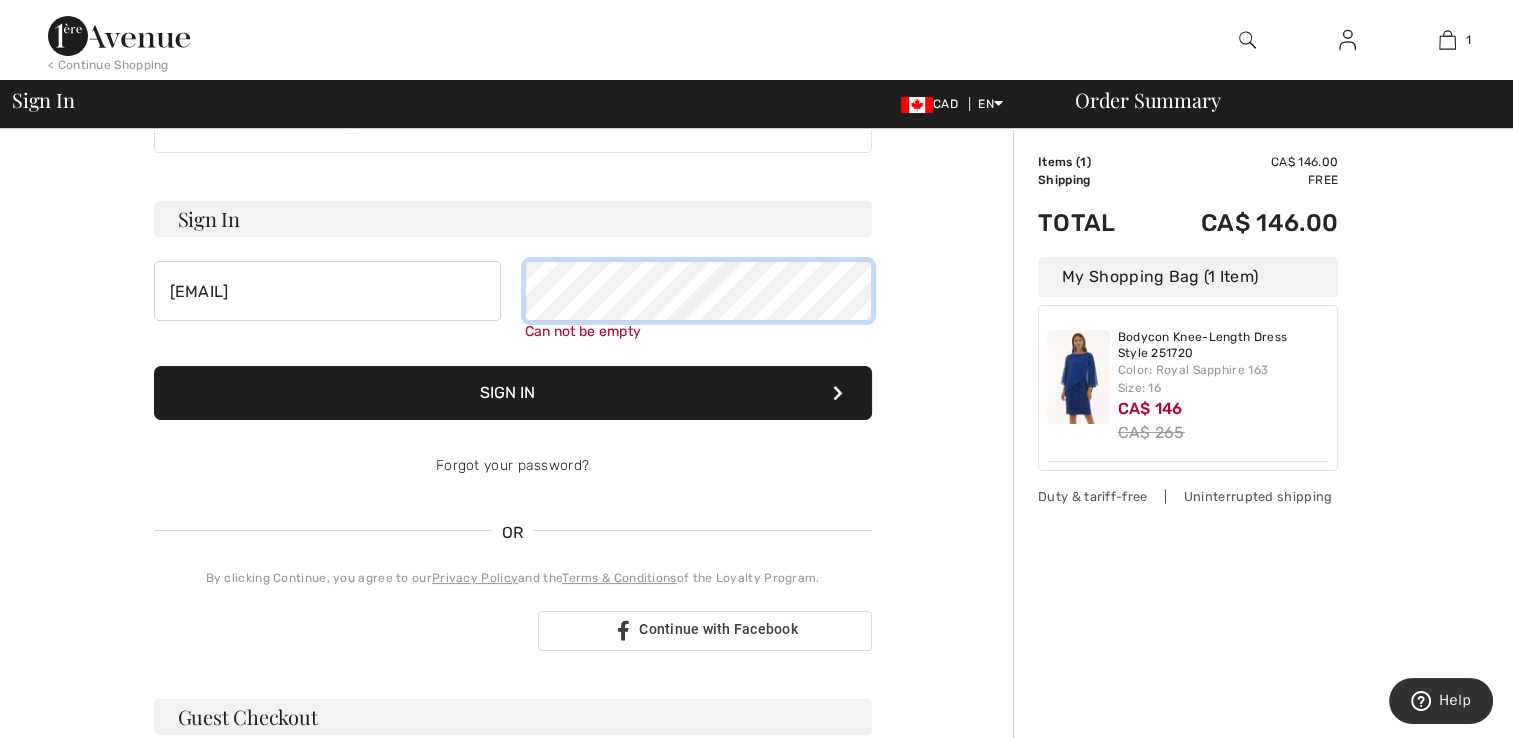 scroll, scrollTop: 180, scrollLeft: 0, axis: vertical 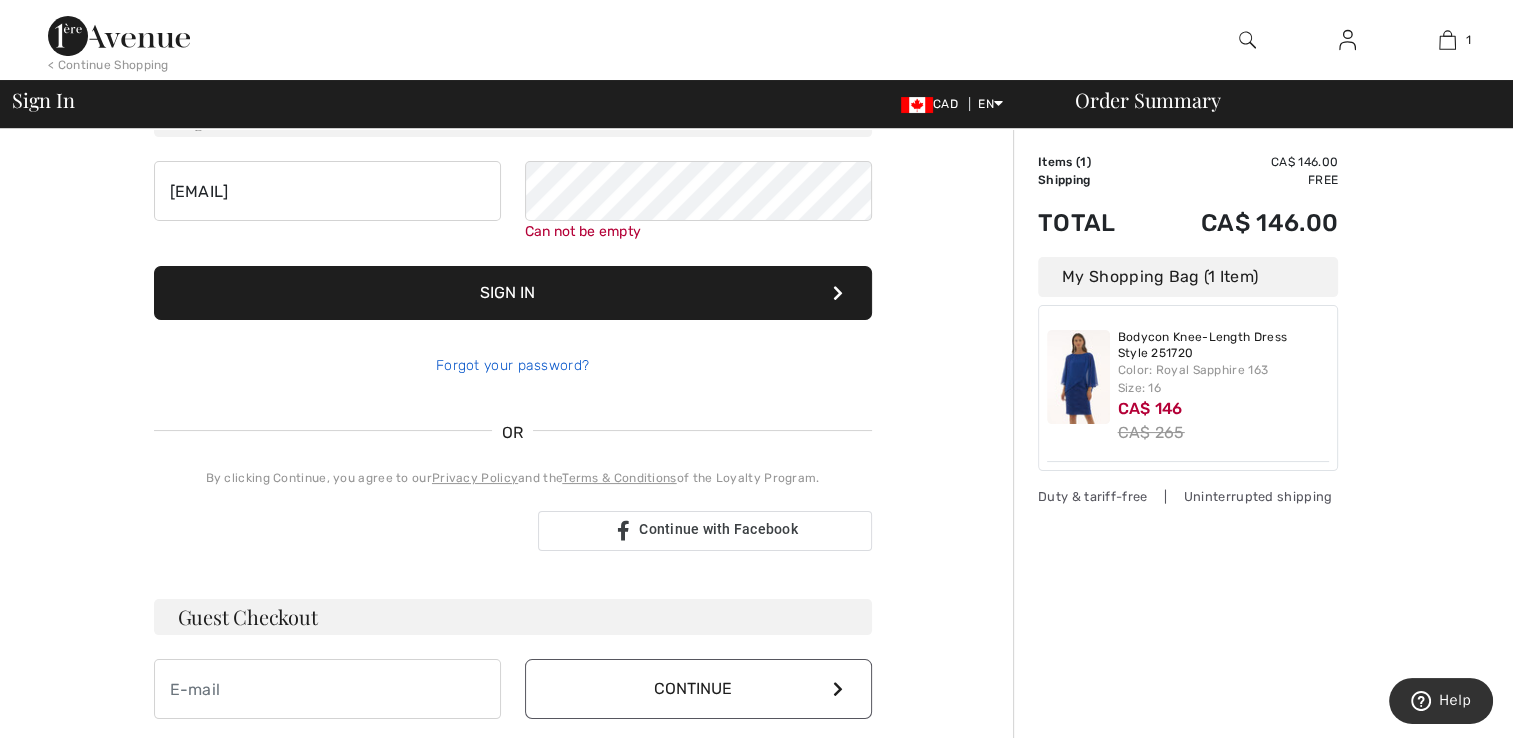 click on "Forgot your password?" at bounding box center [512, 365] 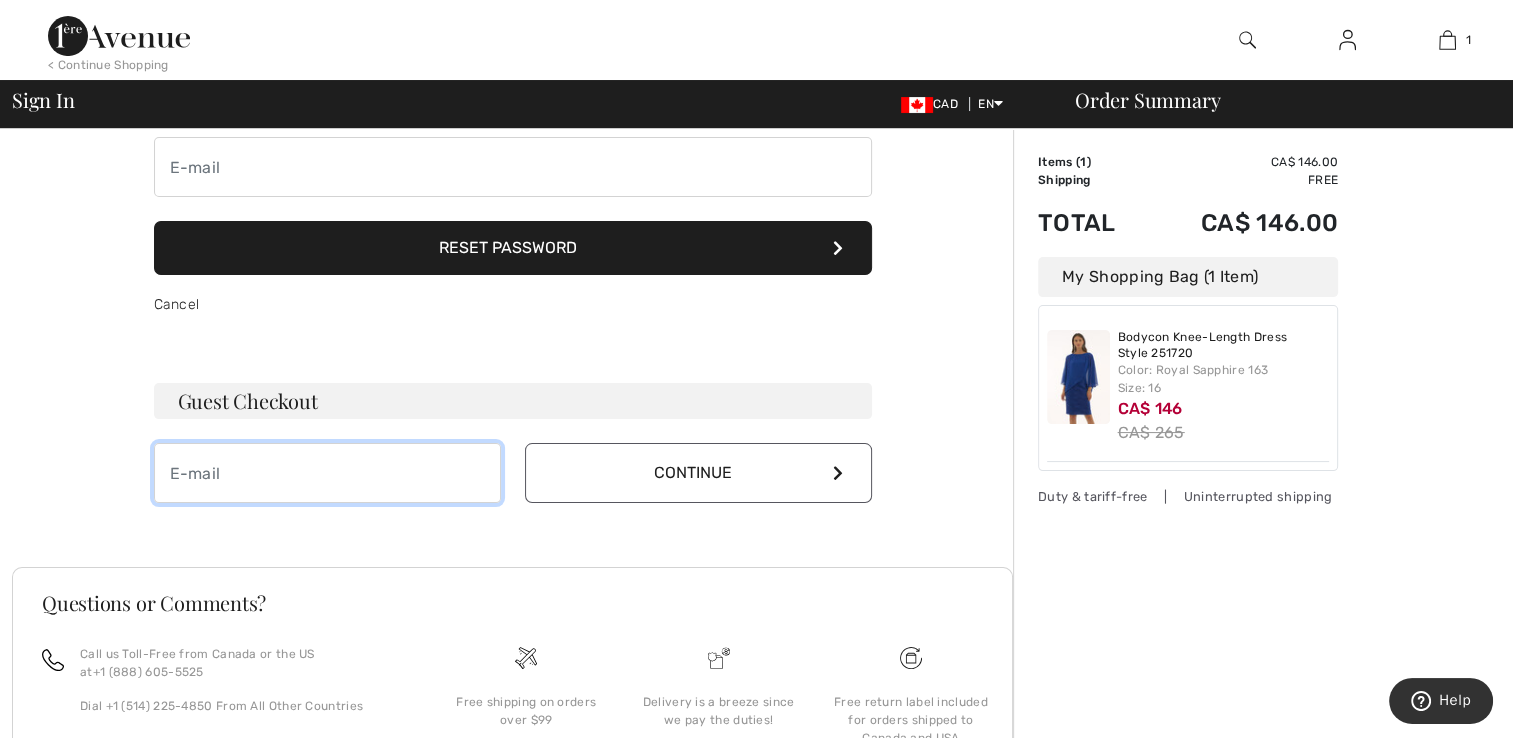 click at bounding box center [327, 473] 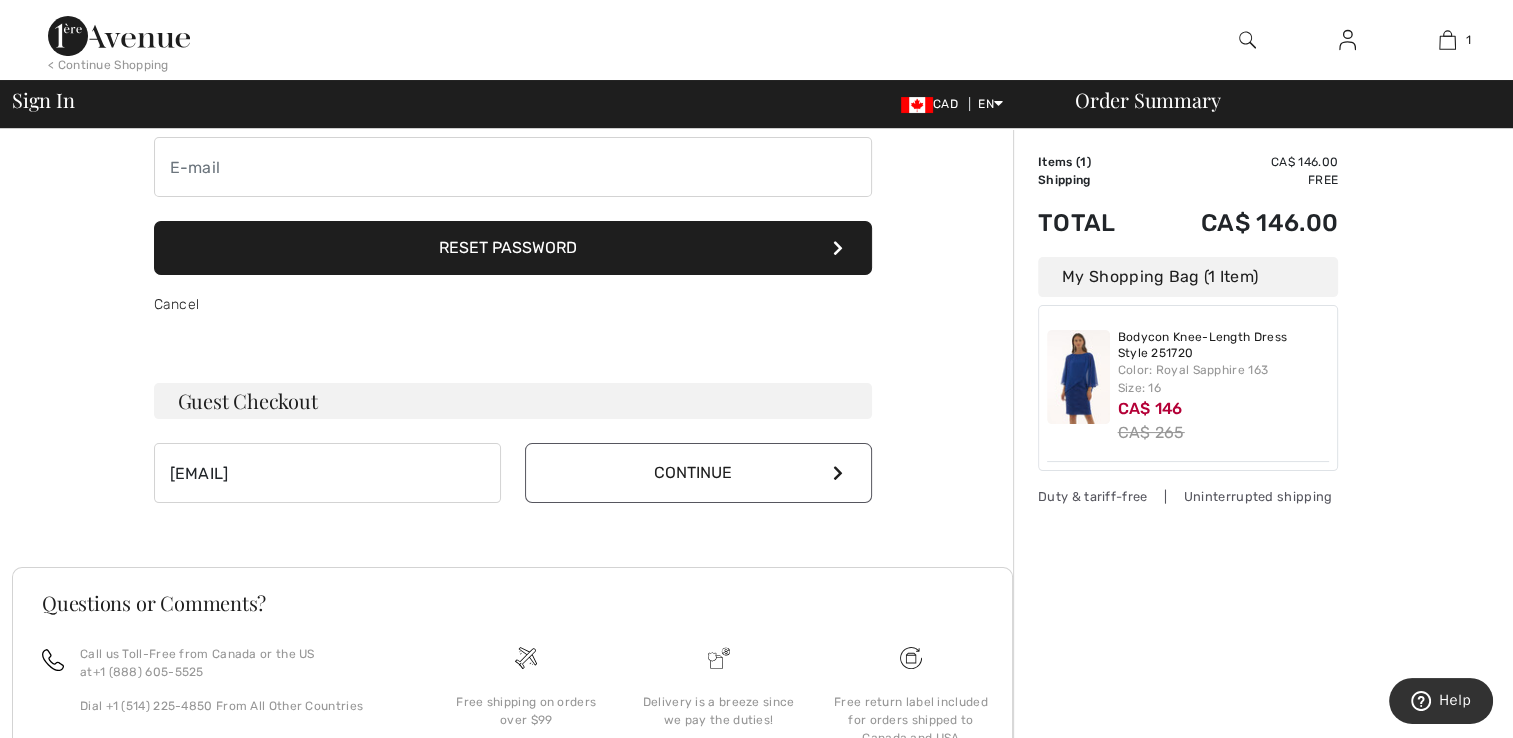 click on "Continue" at bounding box center (698, 473) 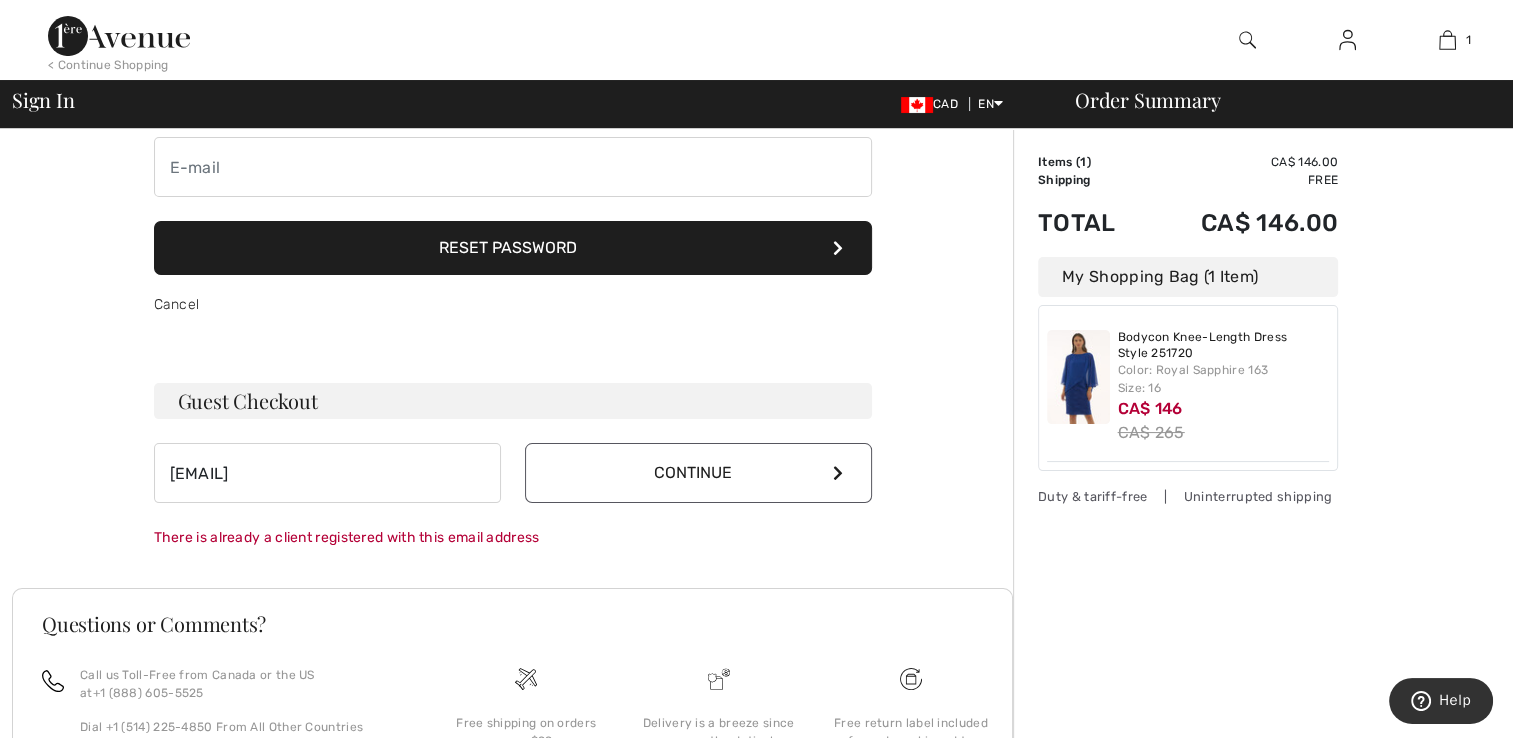 click on "Reset Password" at bounding box center (513, 248) 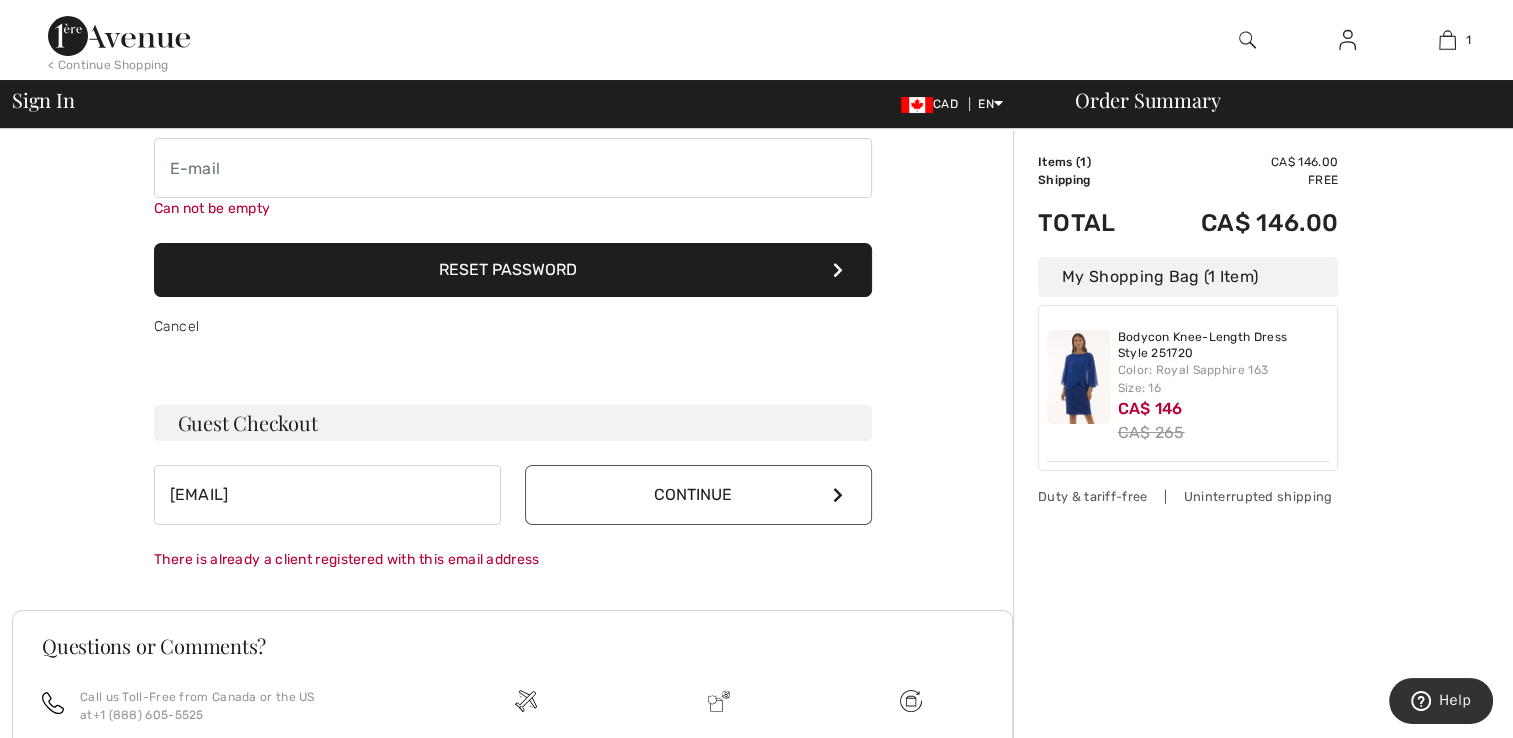 scroll, scrollTop: 156, scrollLeft: 0, axis: vertical 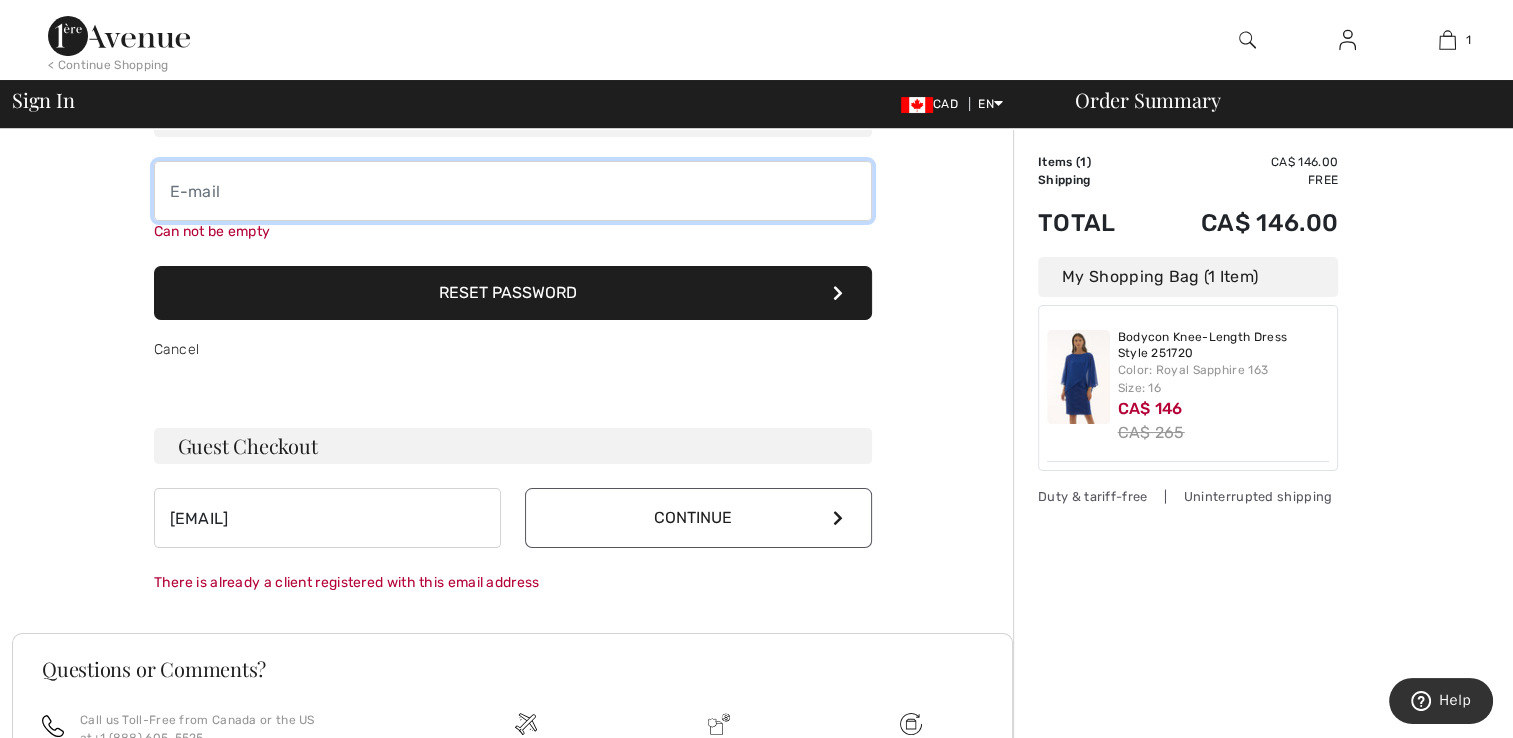 click at bounding box center (513, 191) 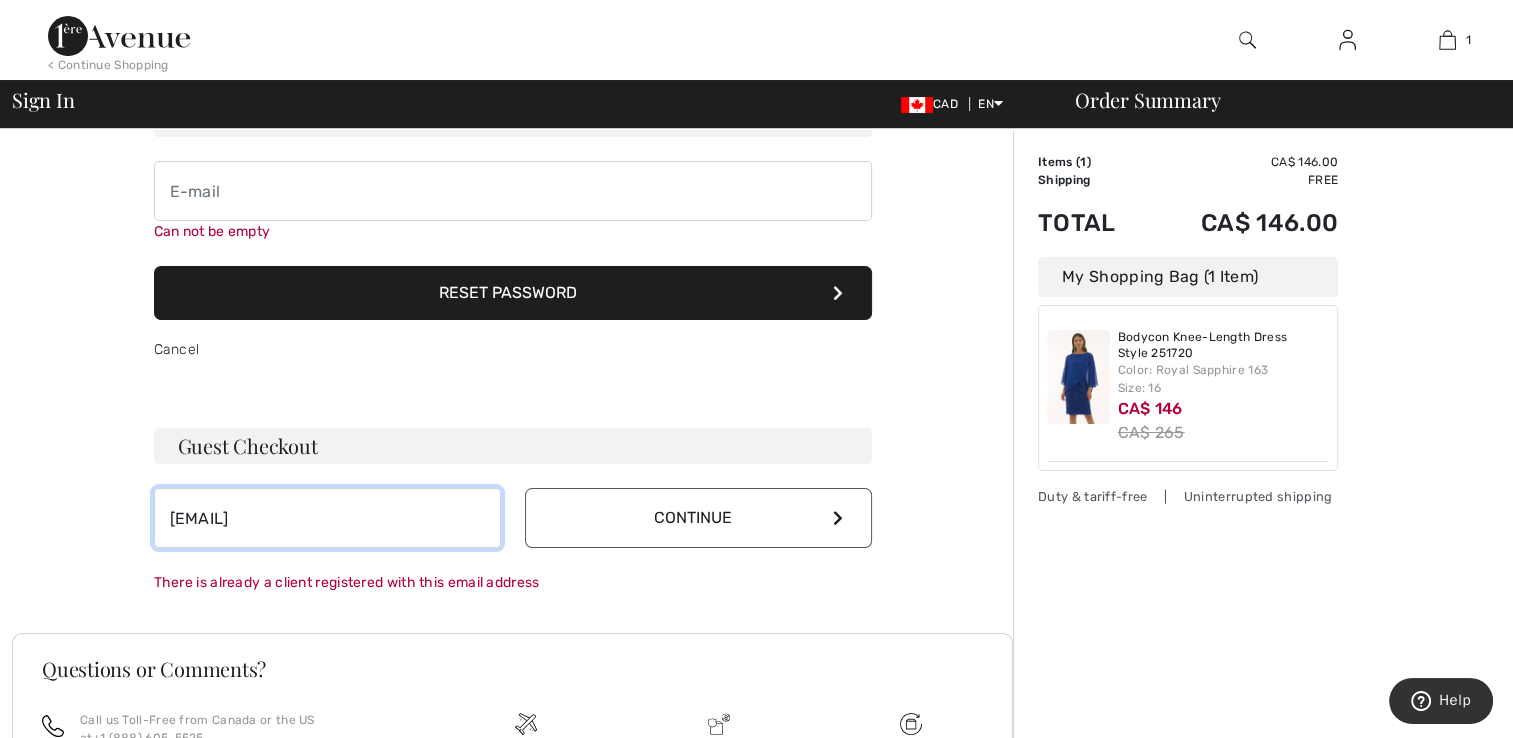 click on "[EMAIL]" at bounding box center [327, 518] 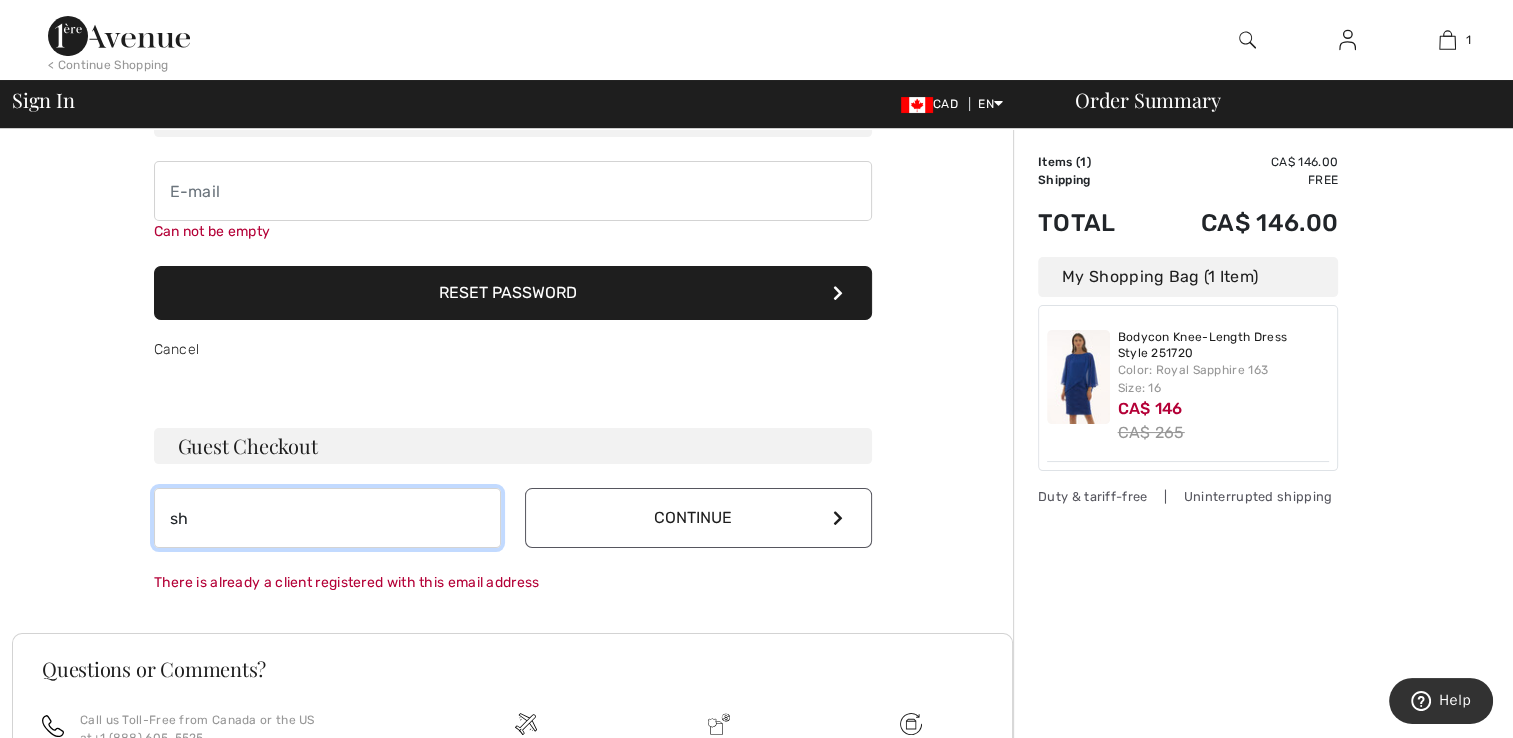 type on "s" 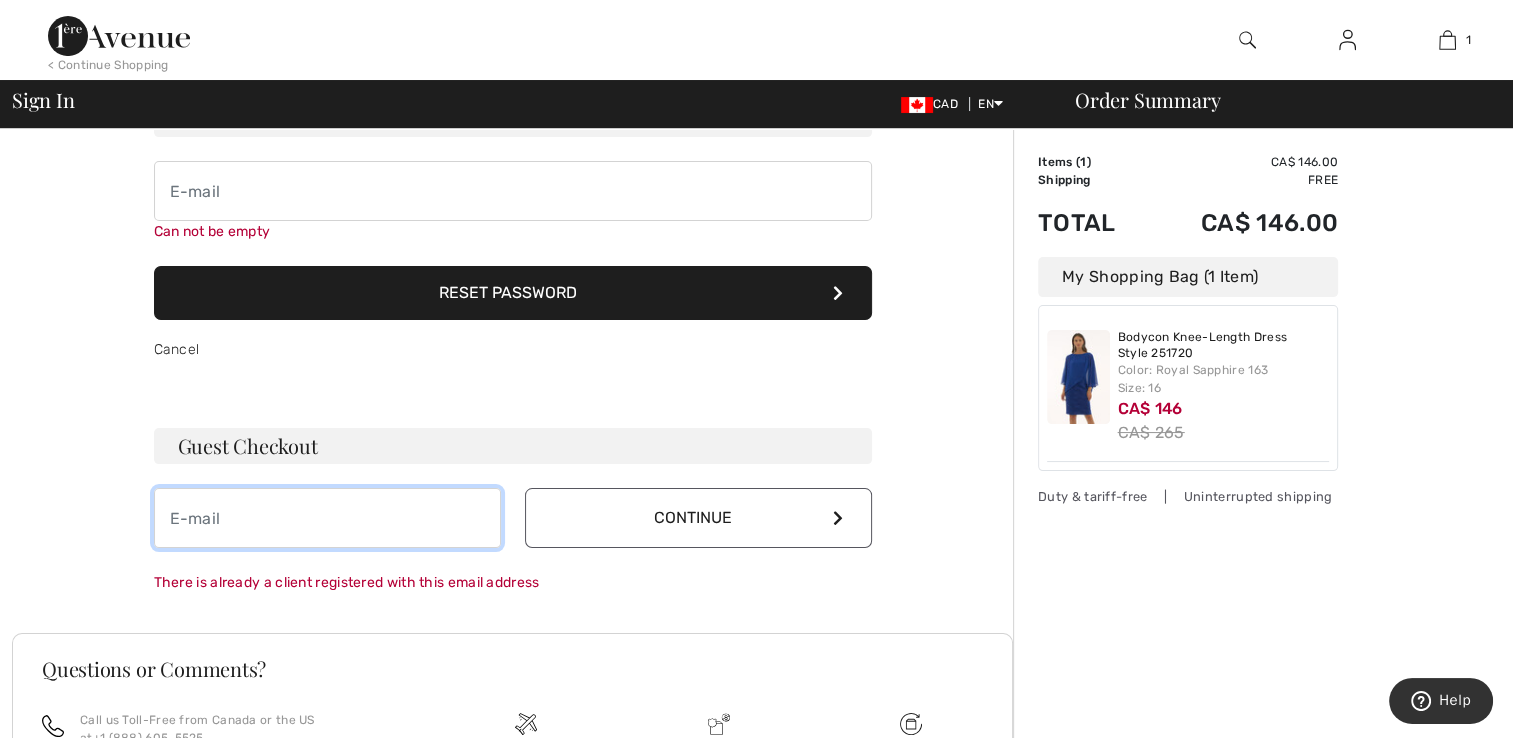 type 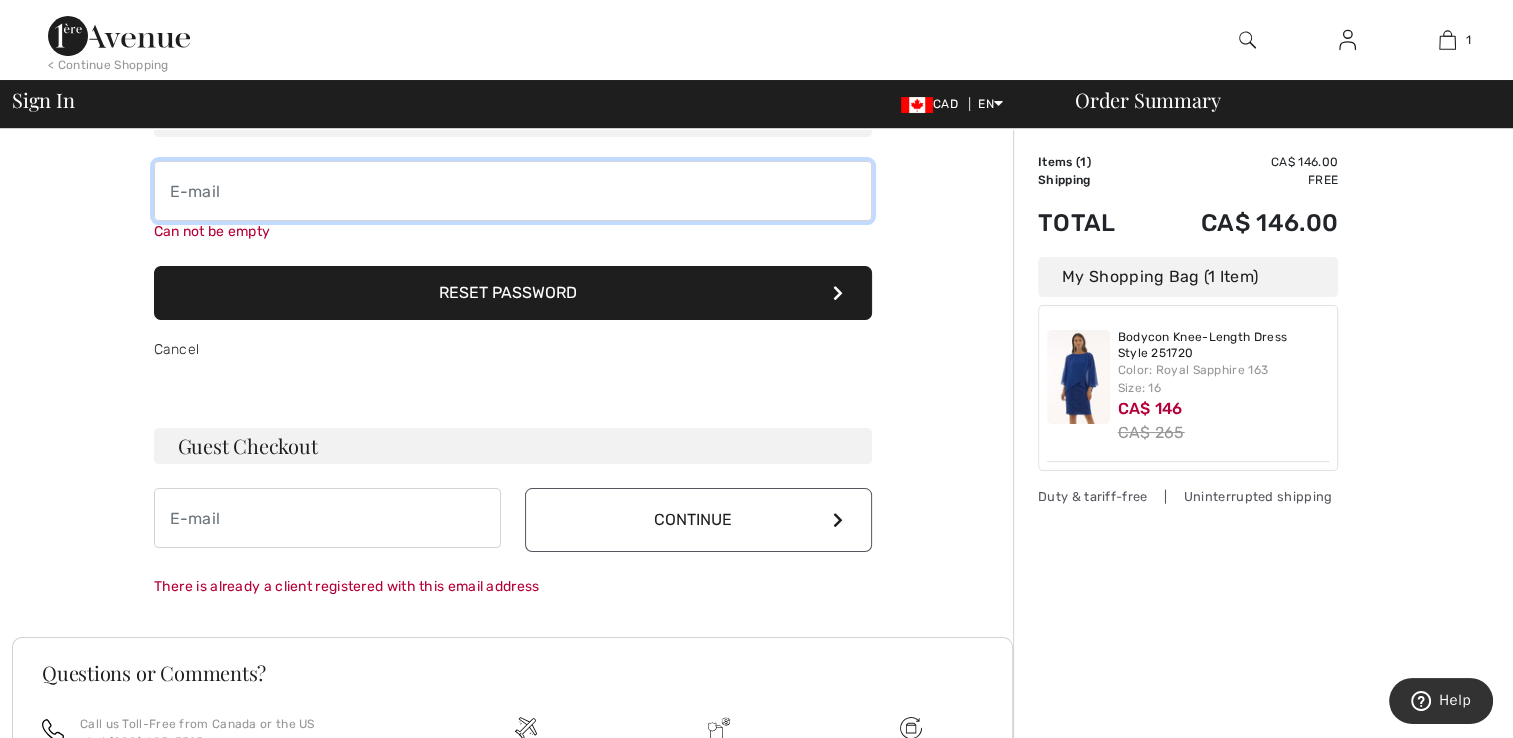 click at bounding box center [513, 191] 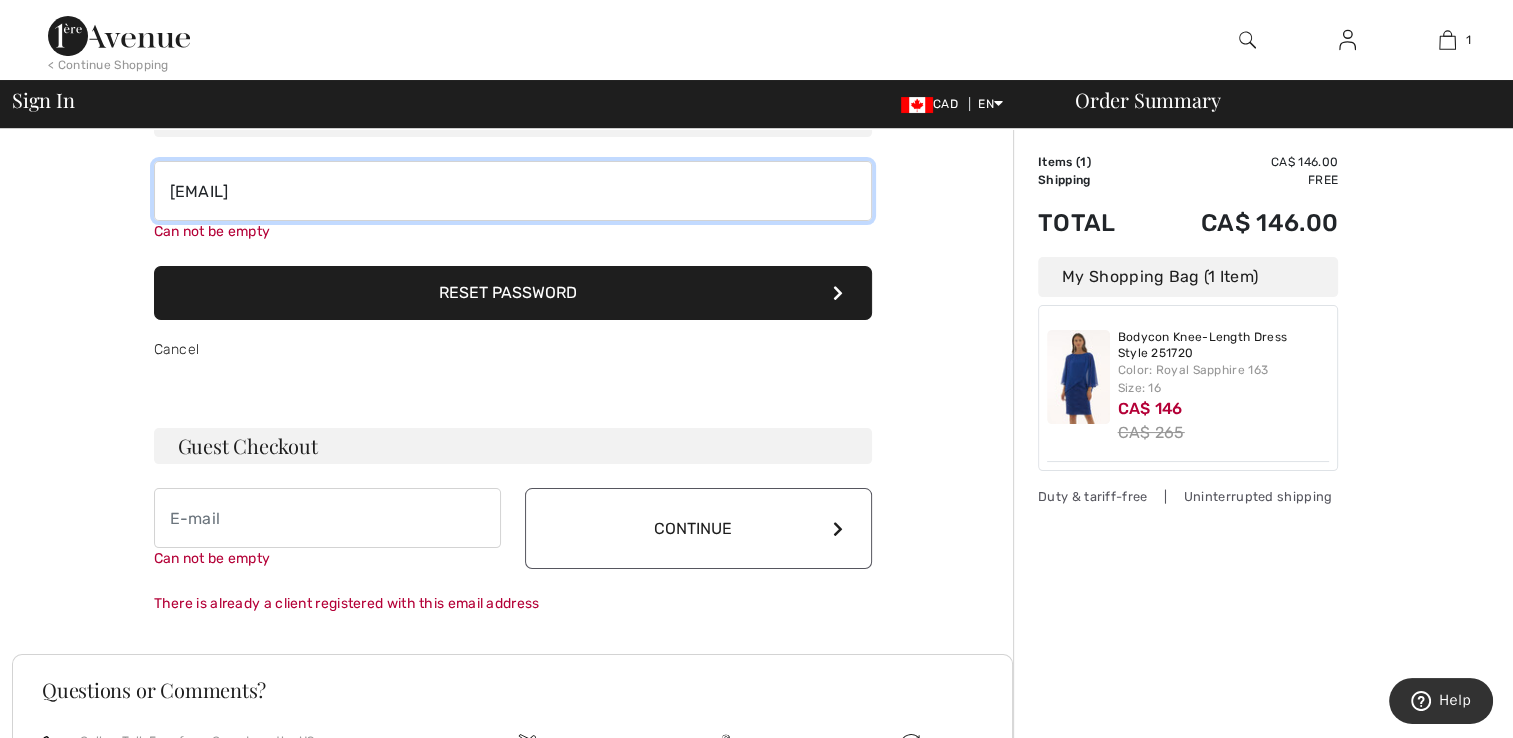 type on "[EMAIL]" 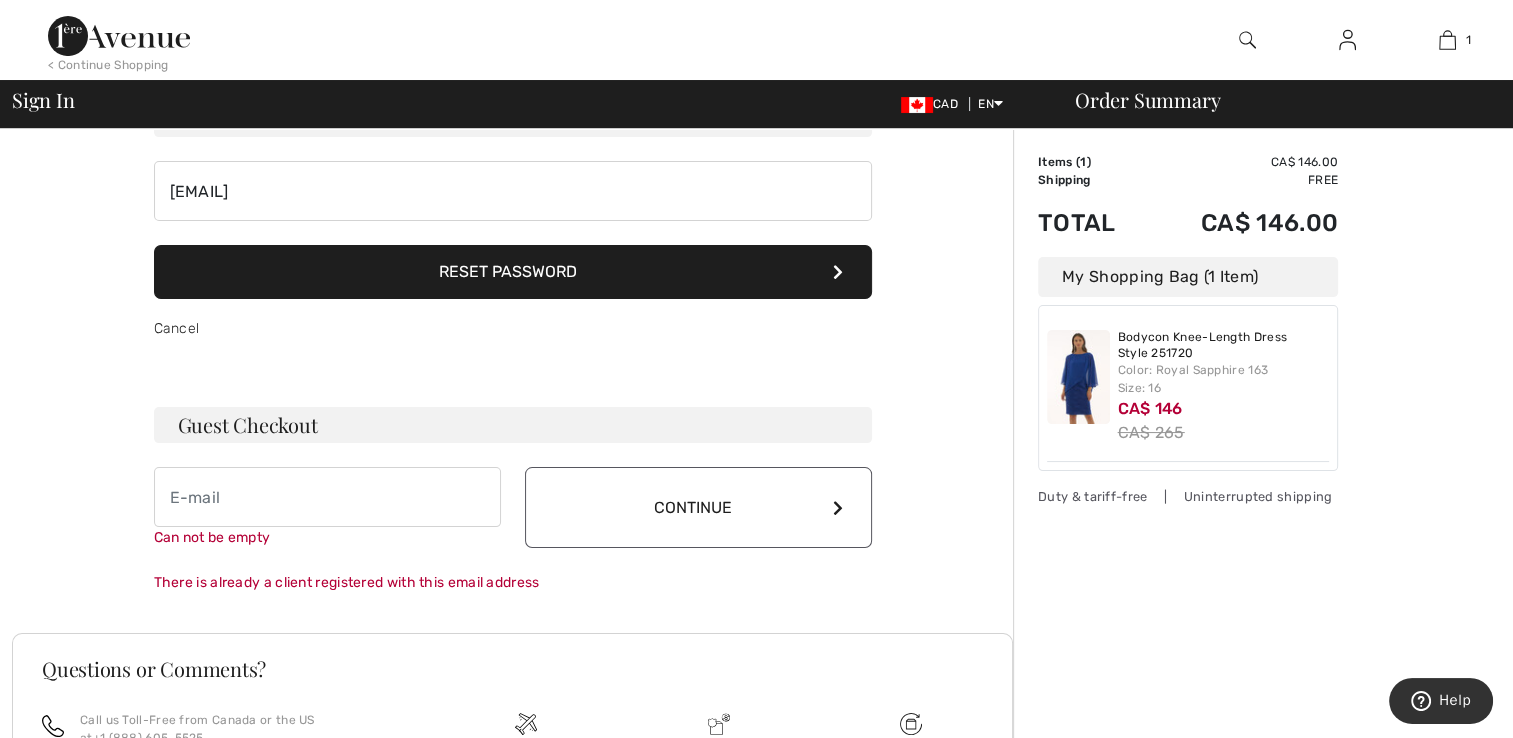 click on "Reset Password" at bounding box center (513, 272) 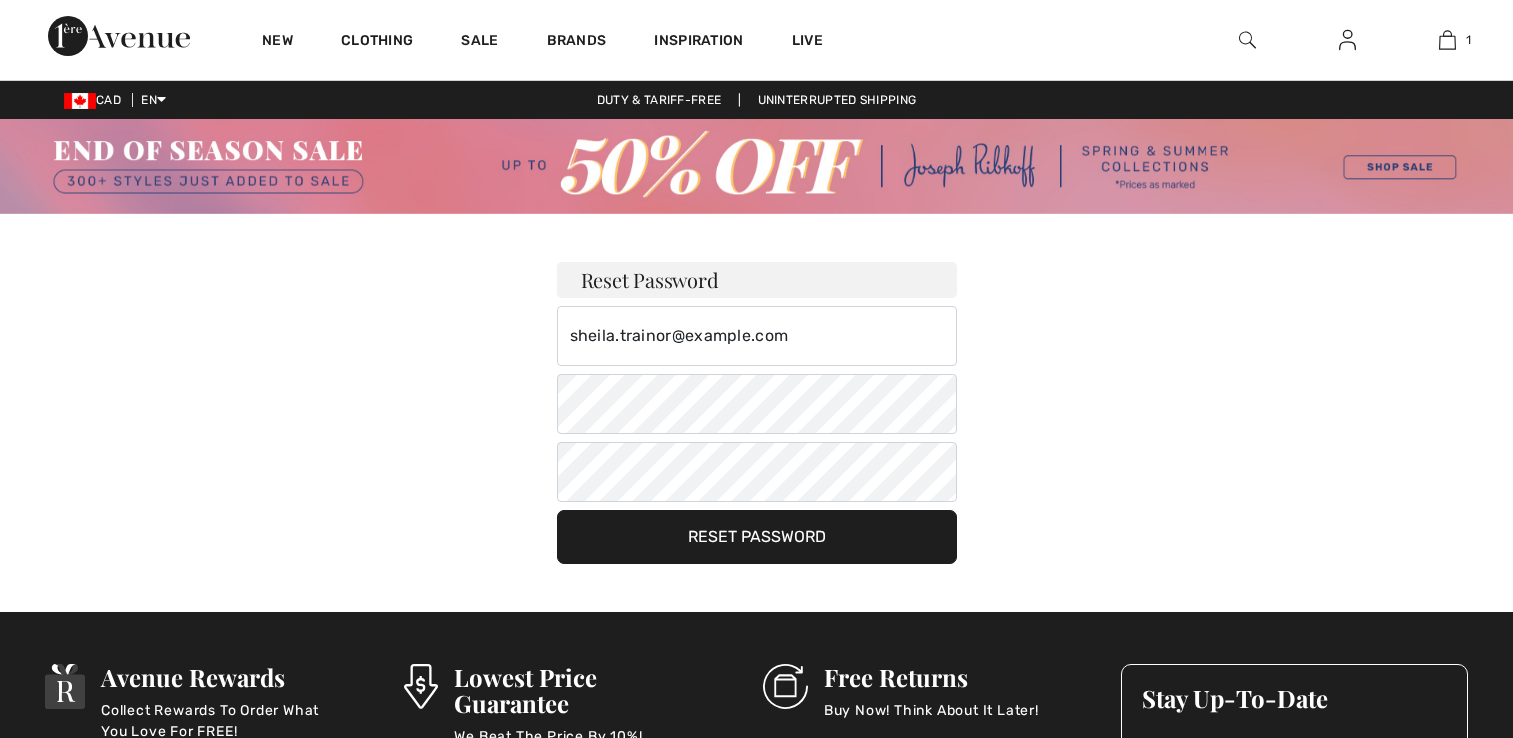 scroll, scrollTop: 0, scrollLeft: 0, axis: both 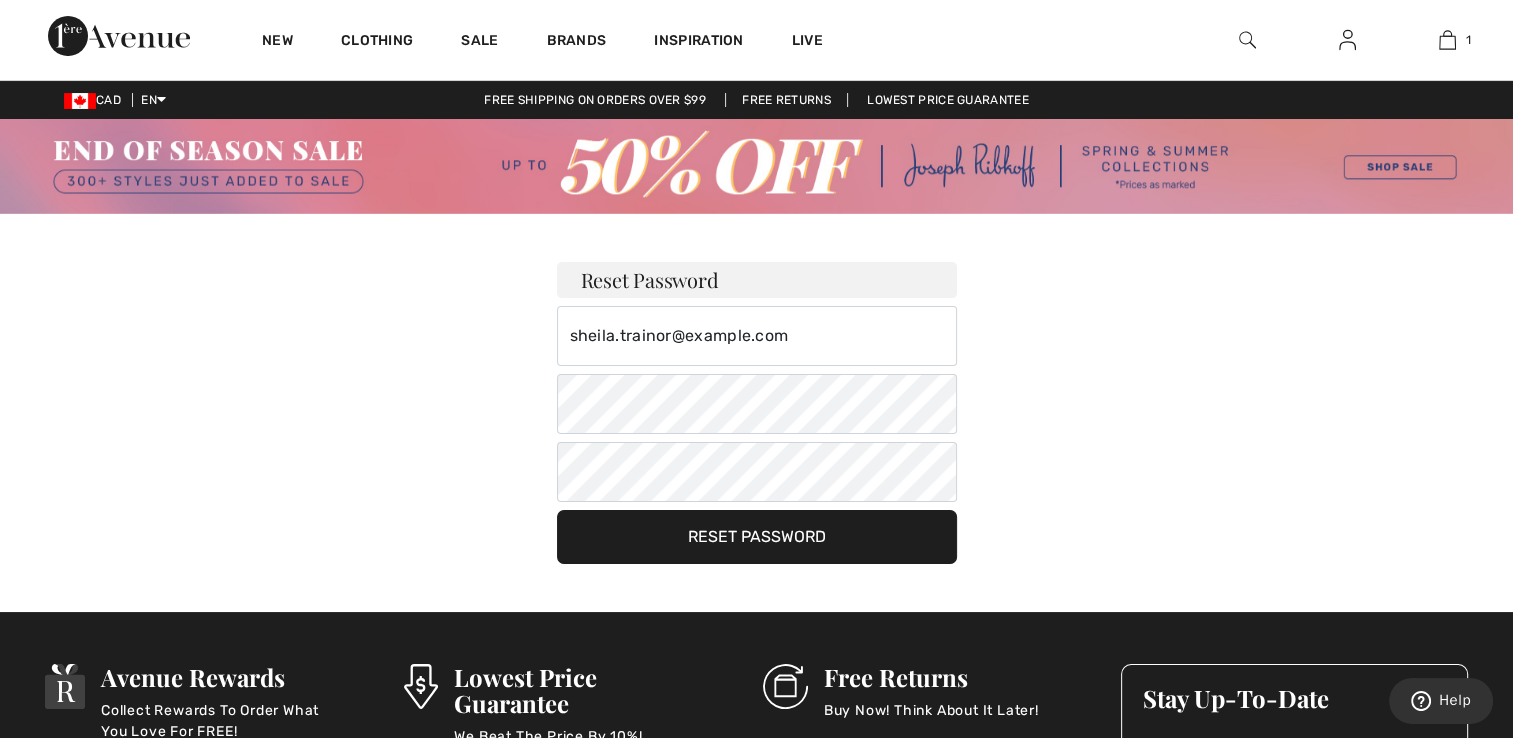 click on "Reset Password" at bounding box center (757, 537) 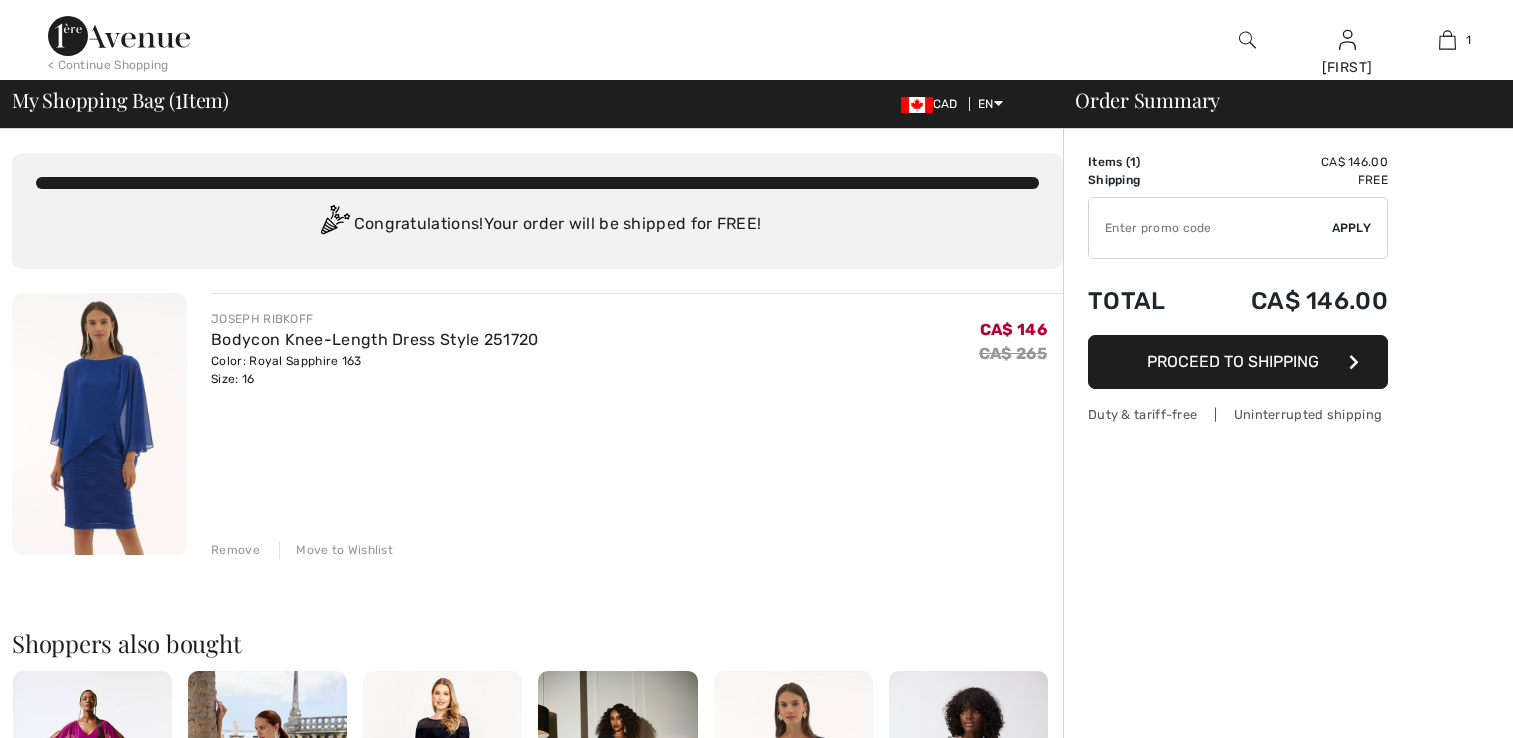 scroll, scrollTop: 0, scrollLeft: 0, axis: both 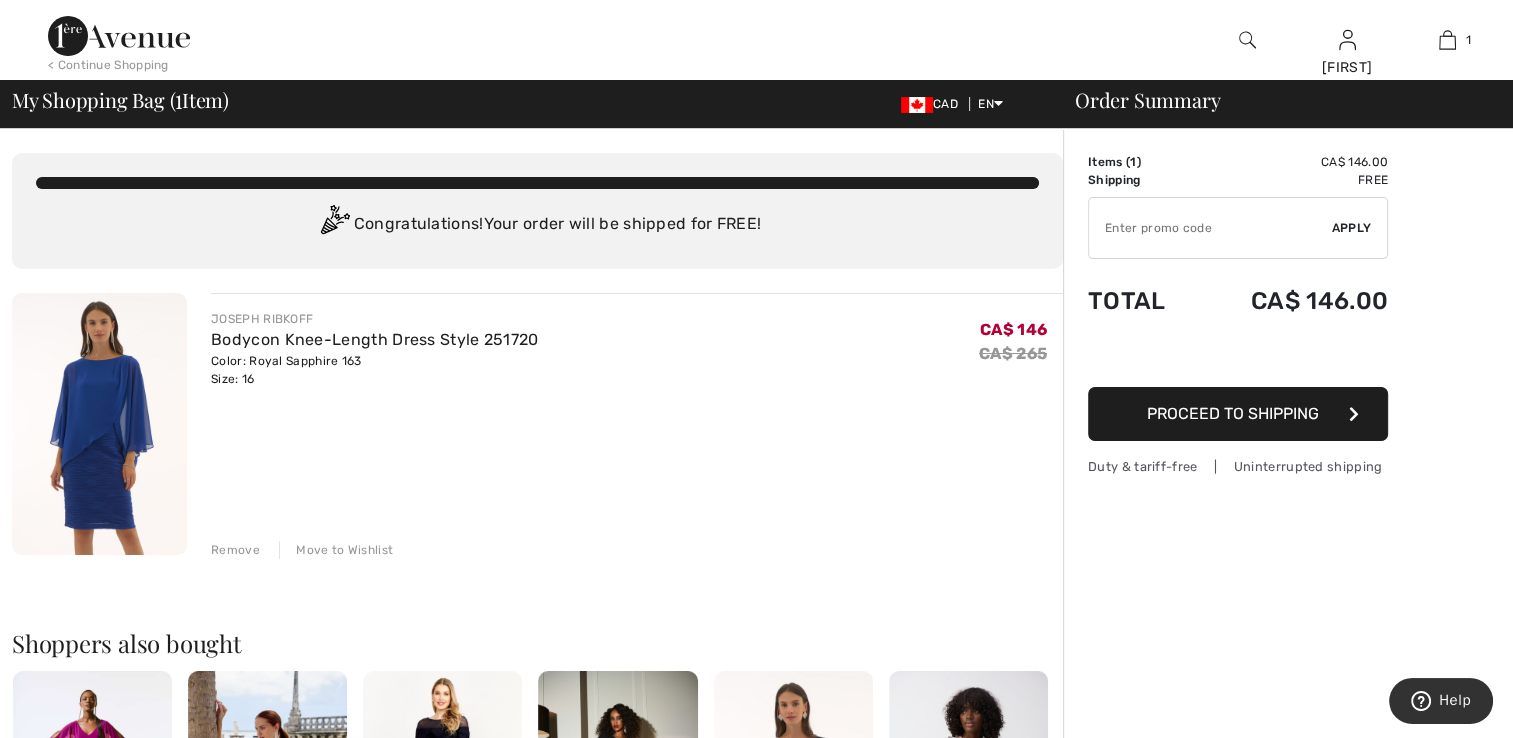 click on "Proceed to Shipping" at bounding box center [1233, 413] 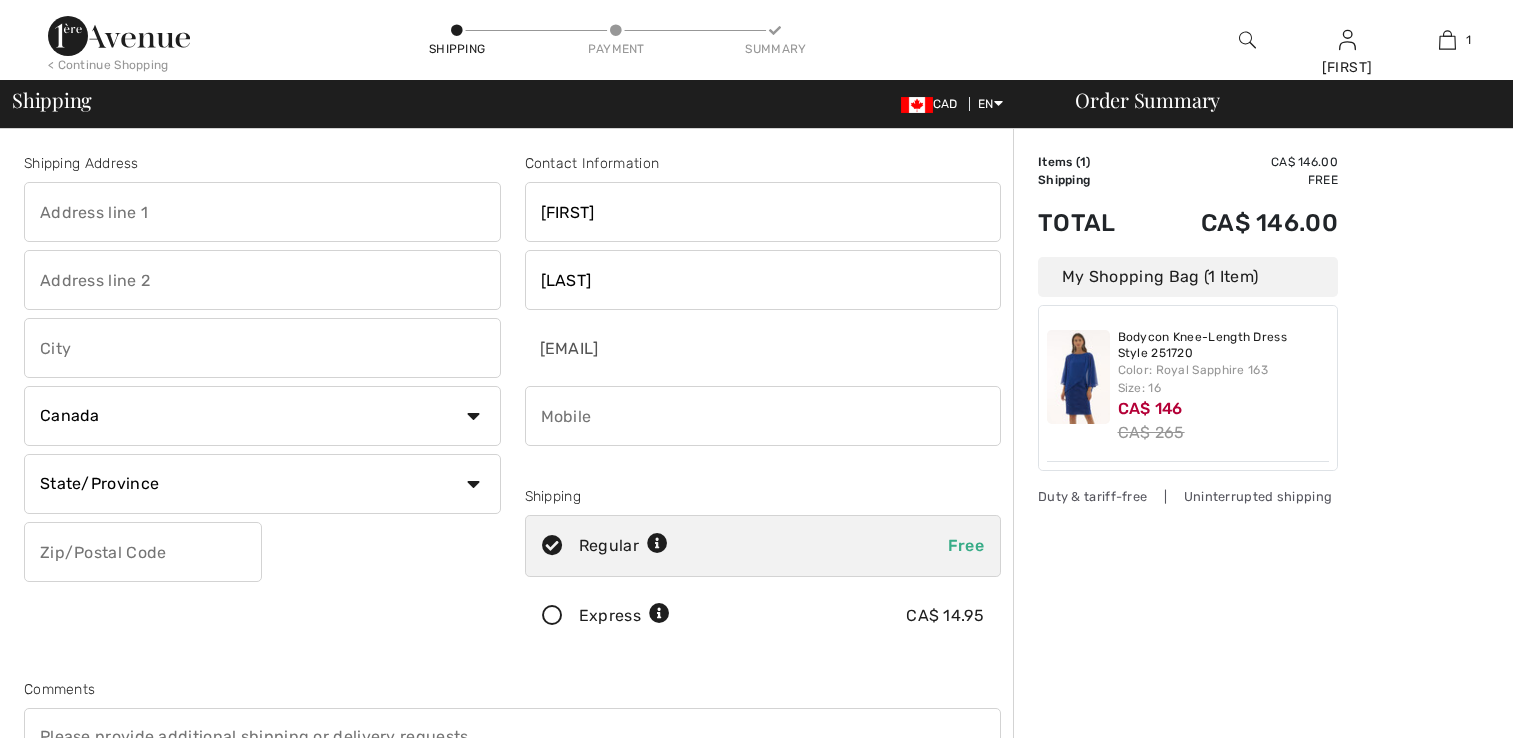 scroll, scrollTop: 0, scrollLeft: 0, axis: both 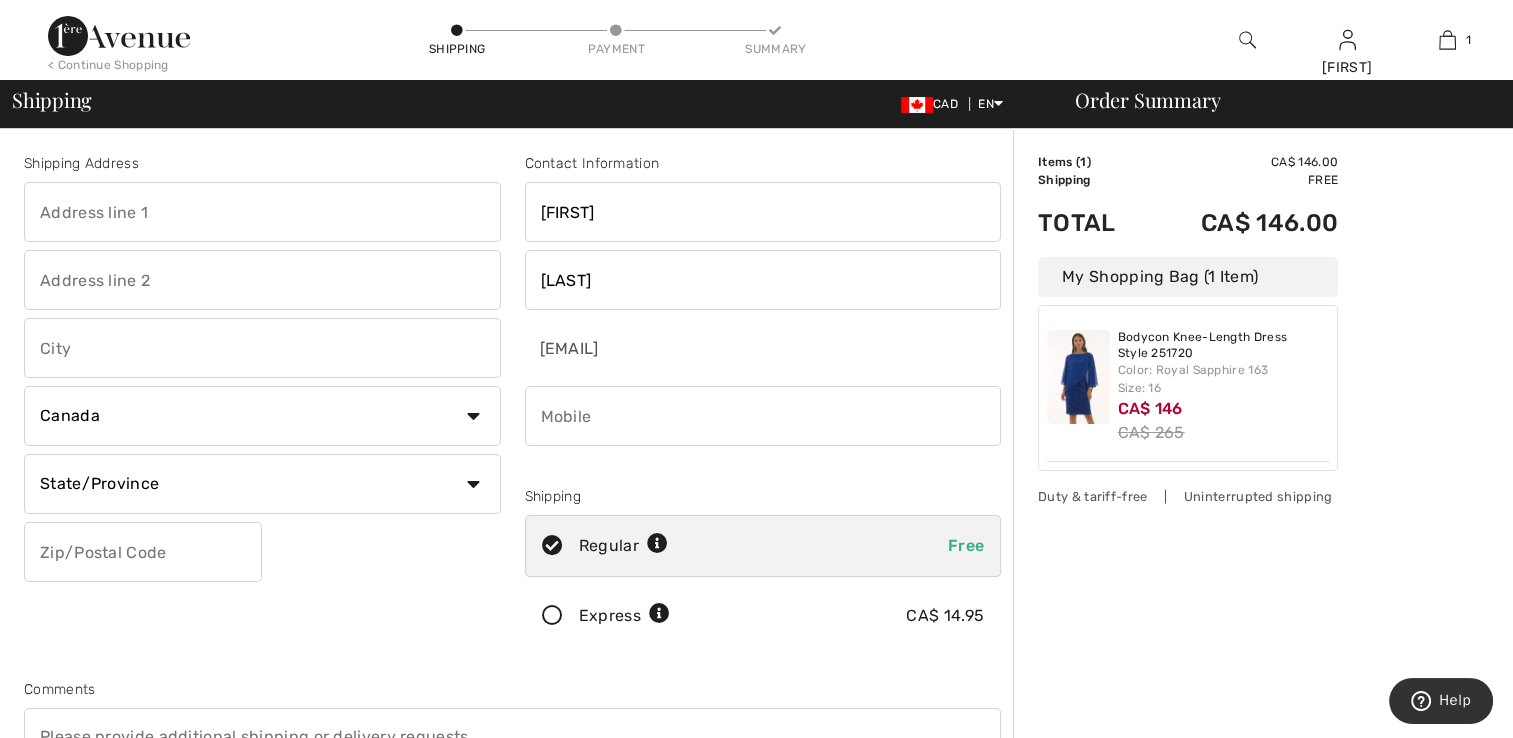 click at bounding box center (262, 212) 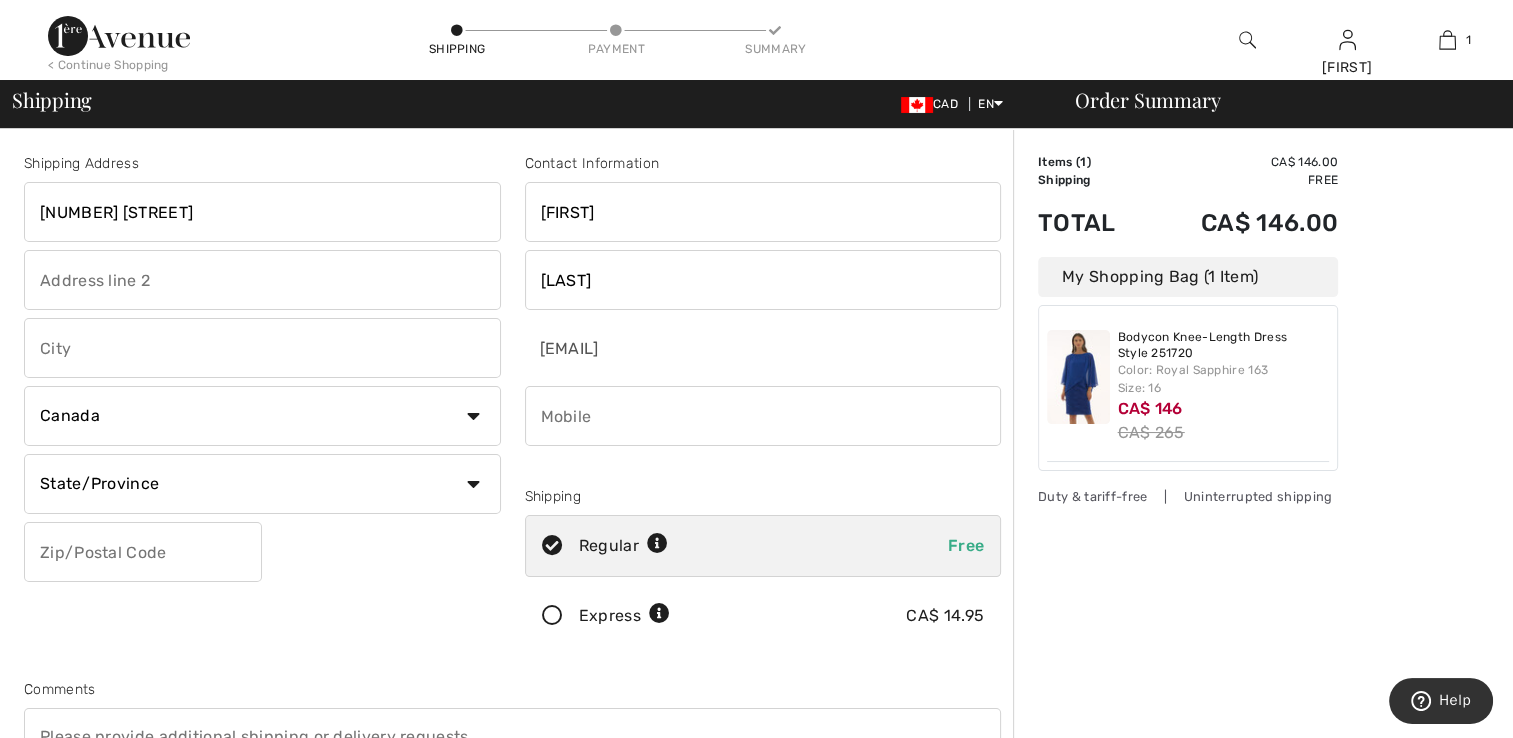 type on "[NUMBER] [STREET]" 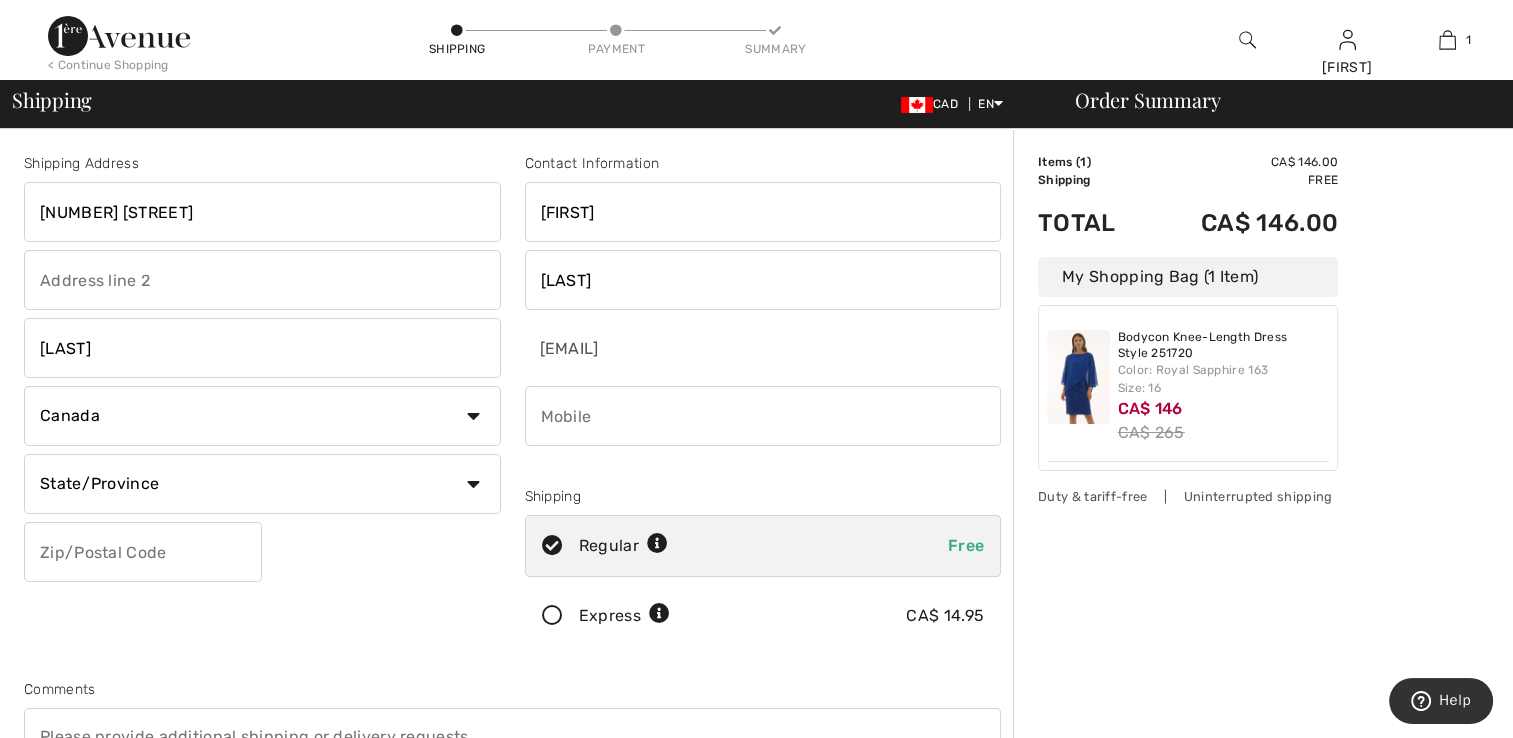 type on "Summerside" 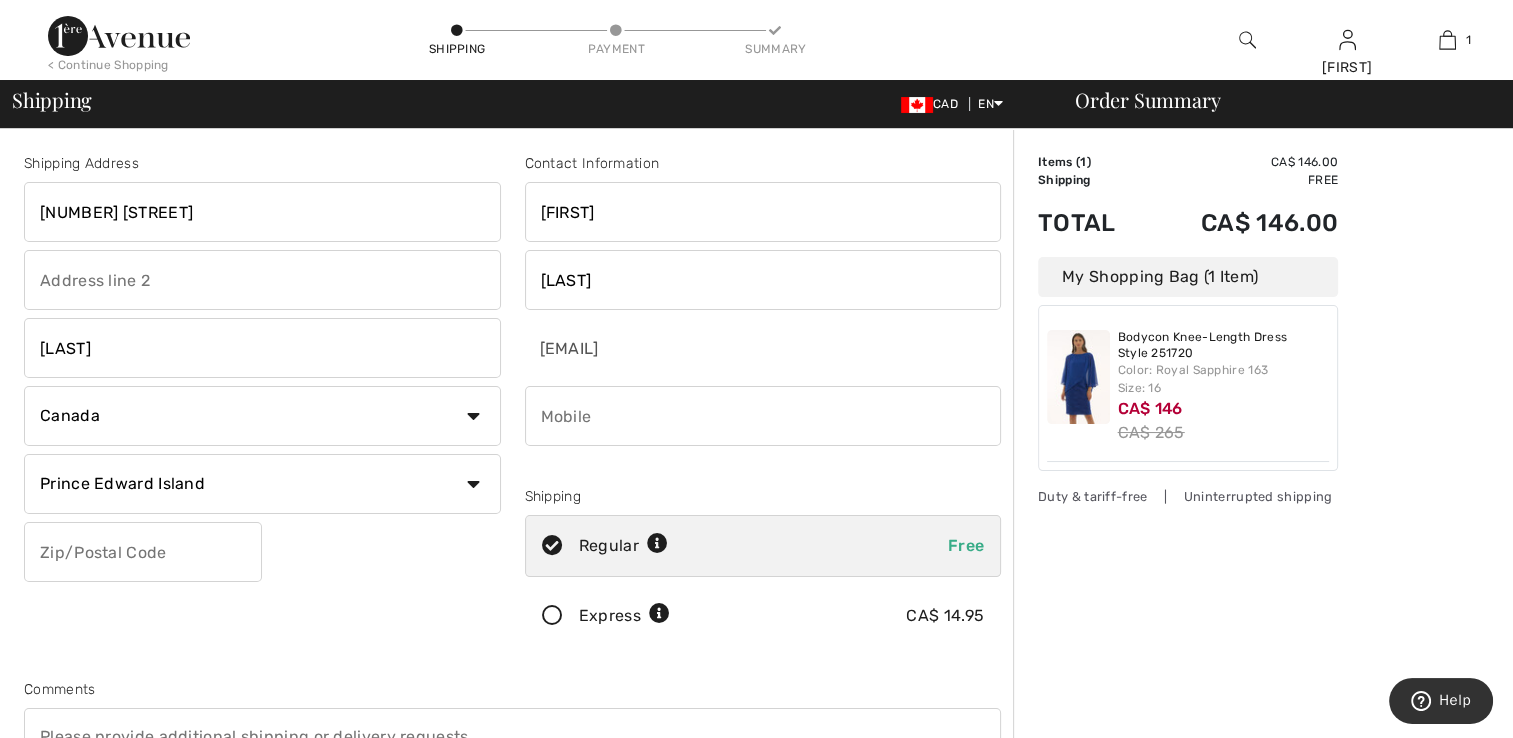 click on "State/Province
Alberta
British Columbia
Manitoba
New Brunswick
Newfoundland and Labrador
Northwest Territories
Nova Scotia
Nunavut
Ontario
Prince Edward Island
Quebec
Saskatchewan
Yukon" at bounding box center [262, 484] 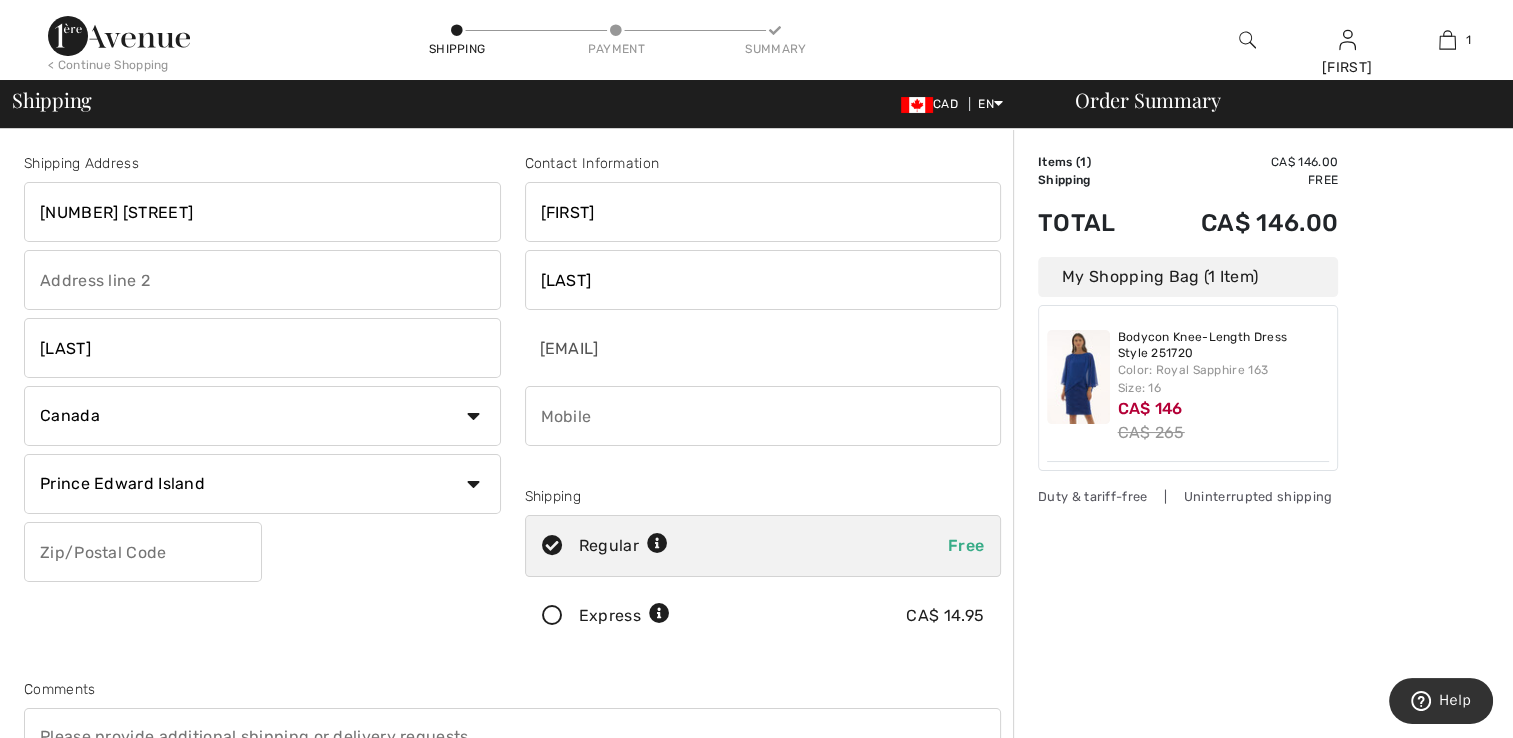 type on "[POSTAL_CODE]" 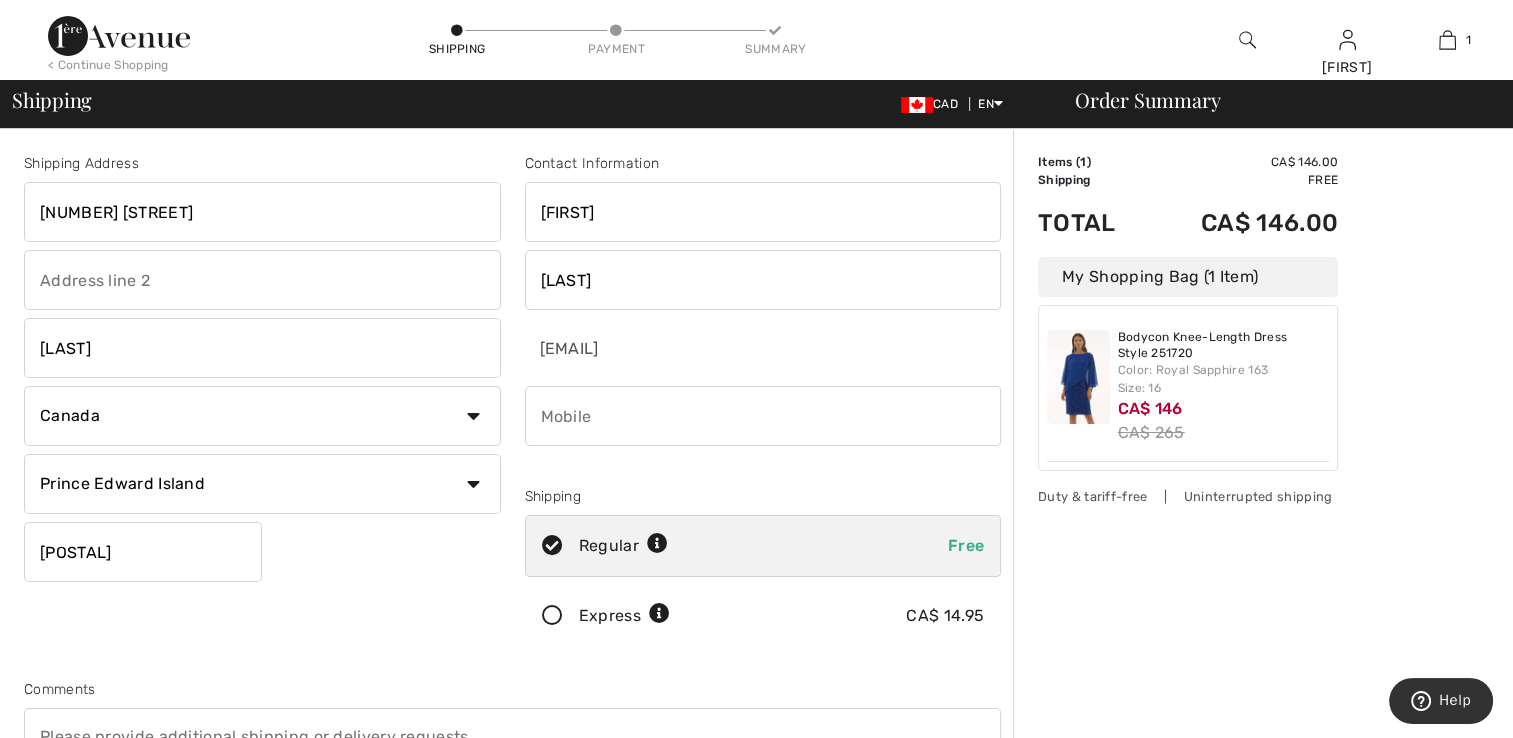 click at bounding box center (763, 416) 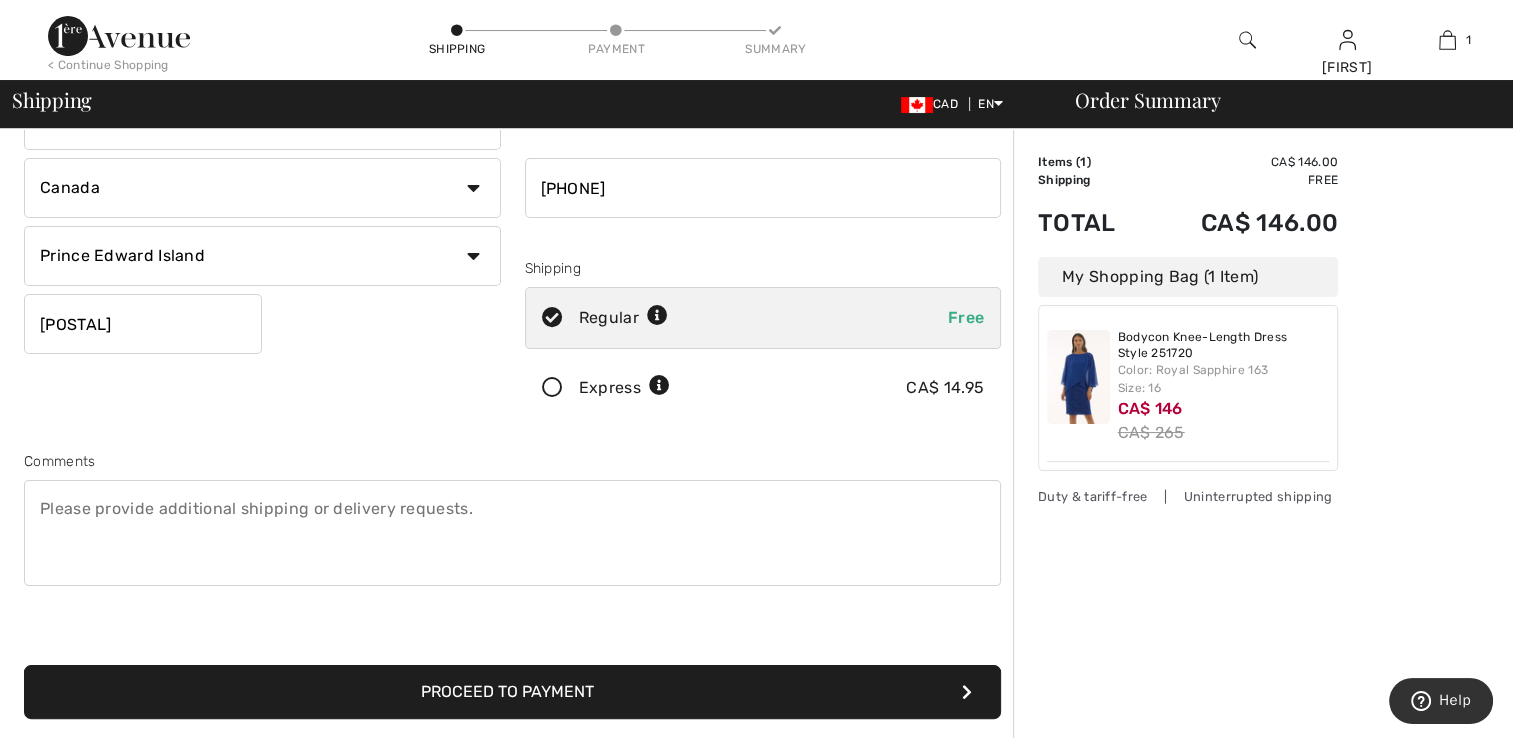 scroll, scrollTop: 248, scrollLeft: 0, axis: vertical 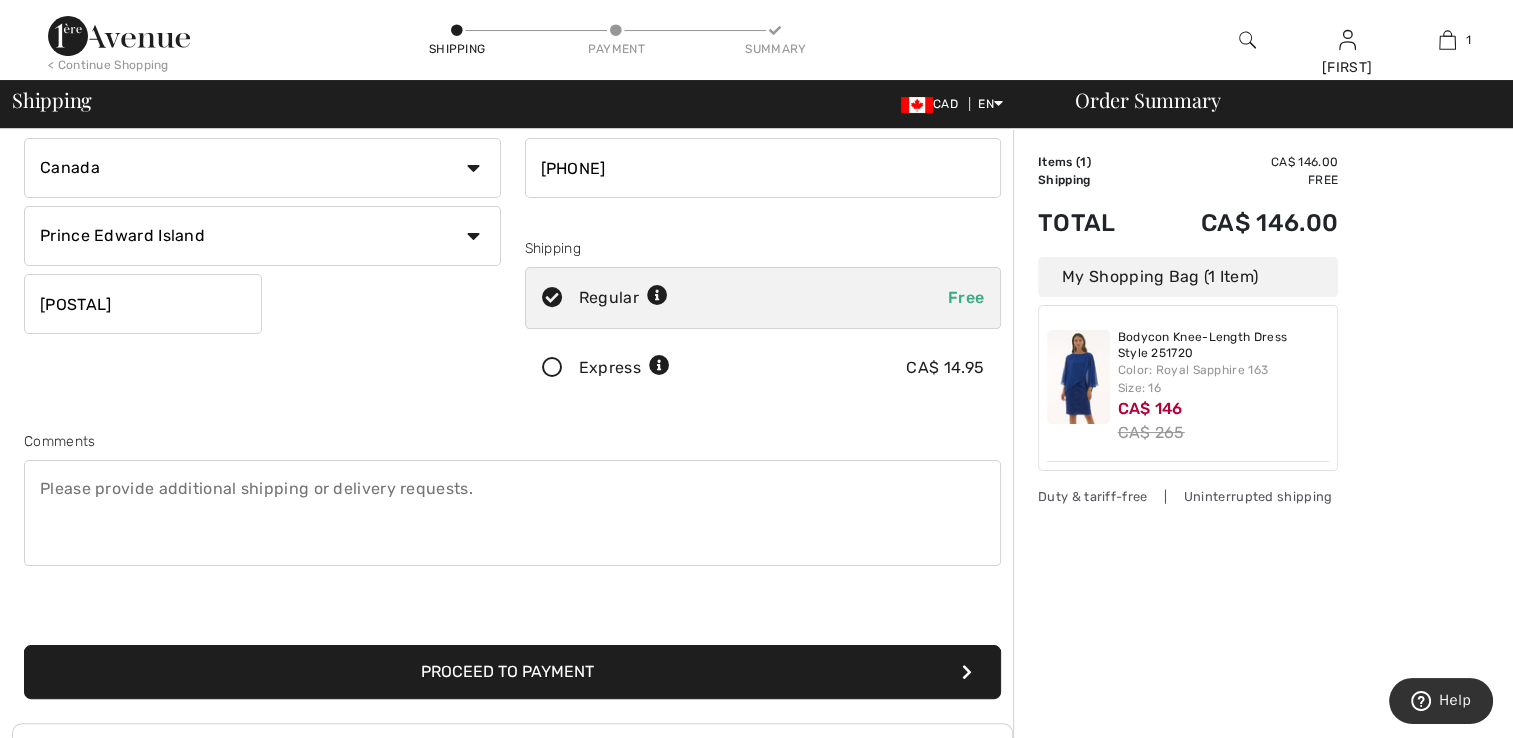 type on "9023034875" 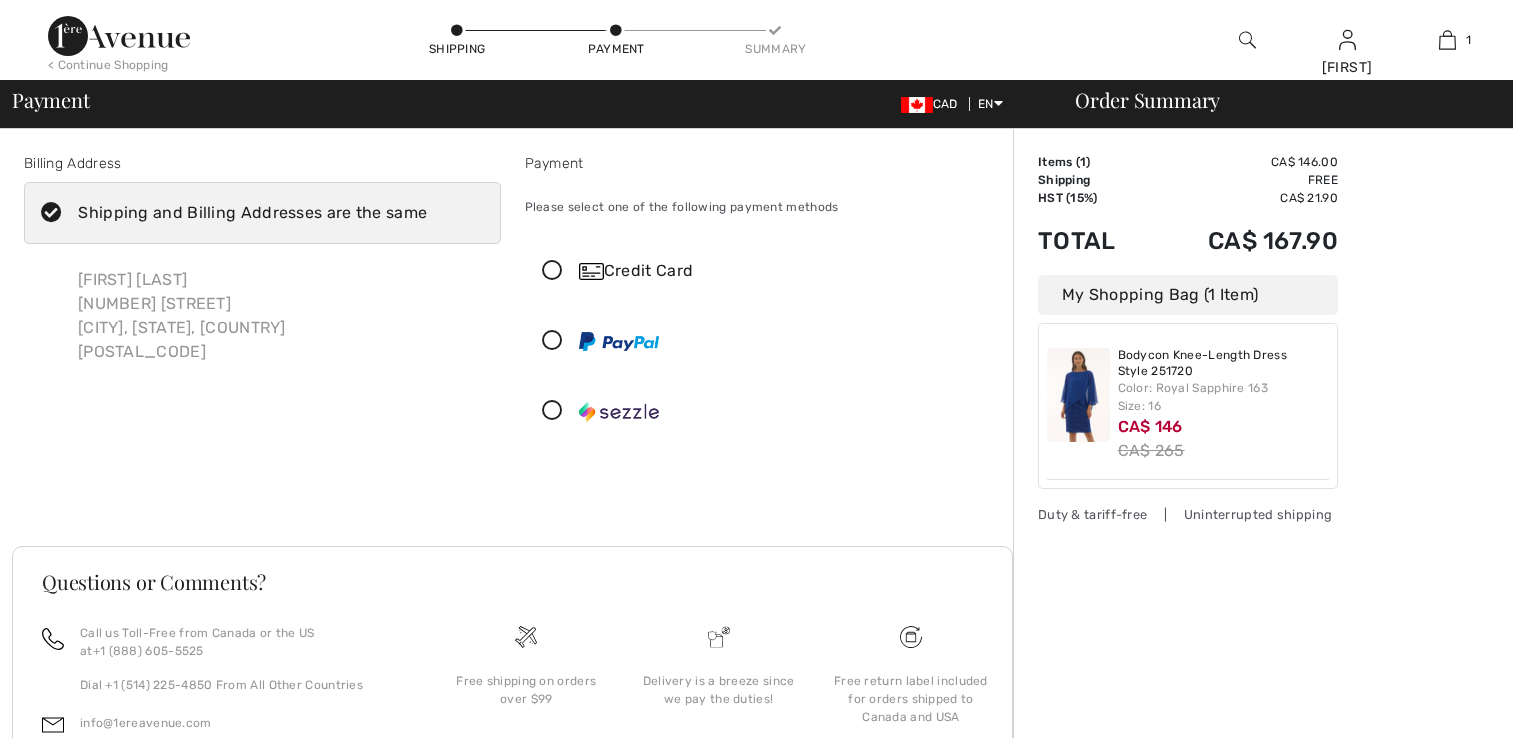 scroll, scrollTop: 0, scrollLeft: 0, axis: both 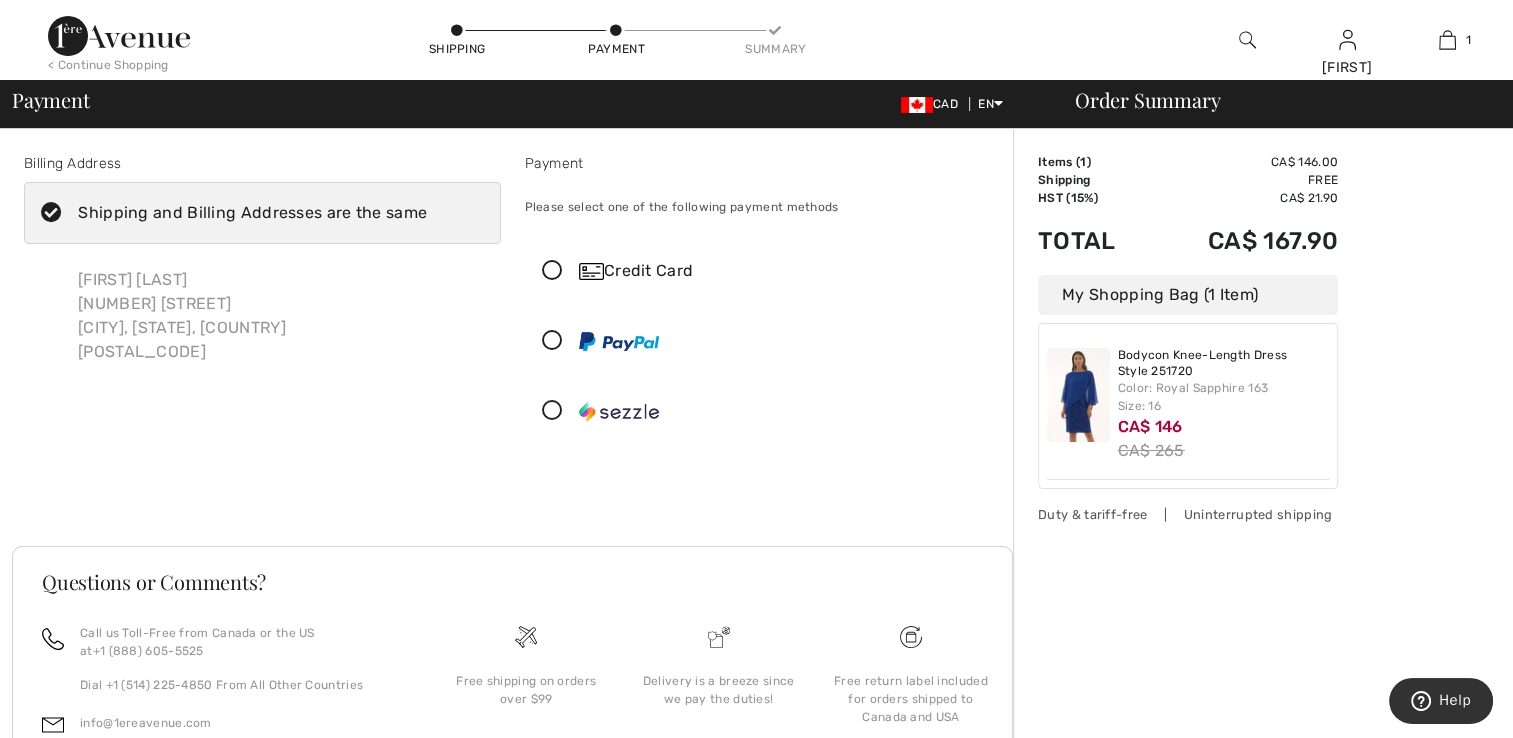 click at bounding box center [552, 271] 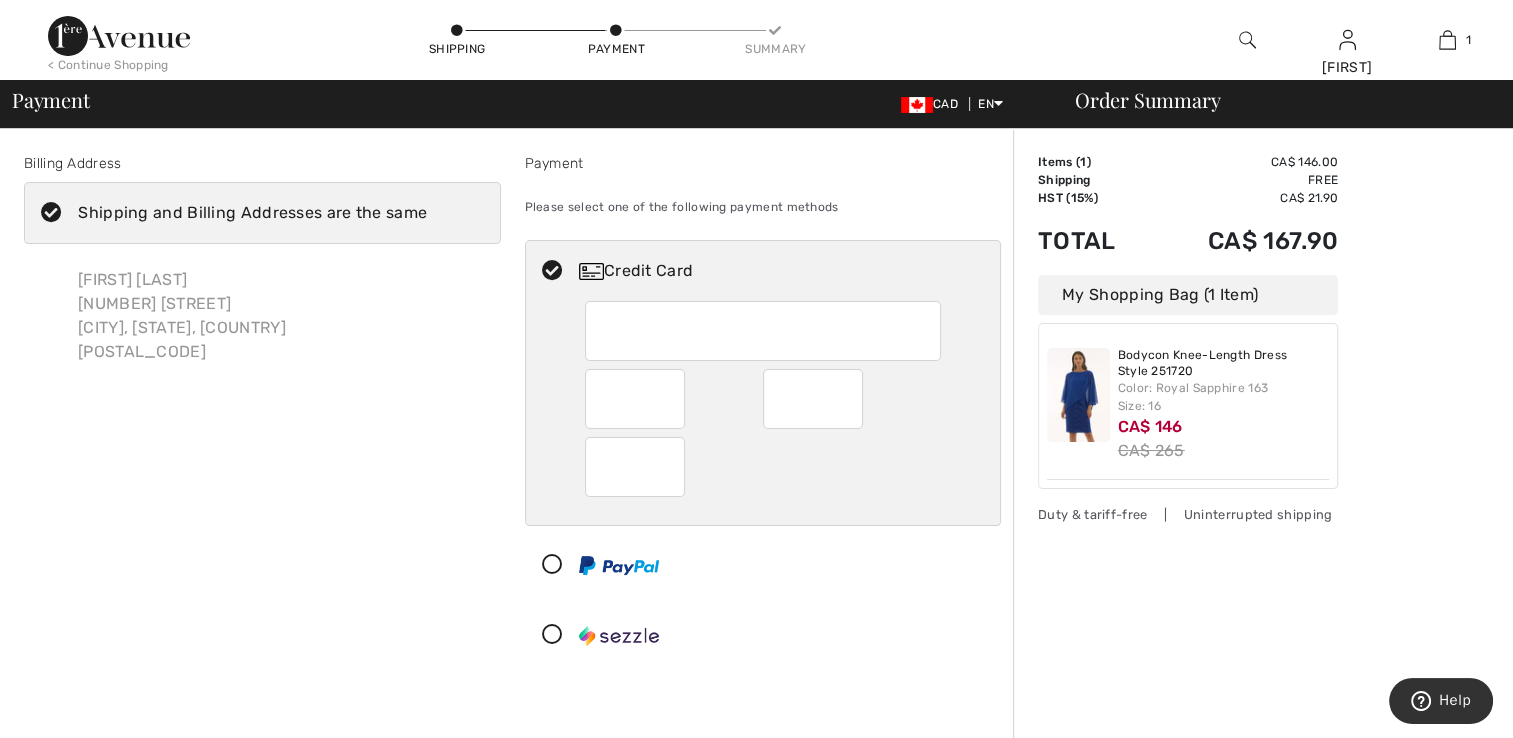 click at bounding box center (636, 399) 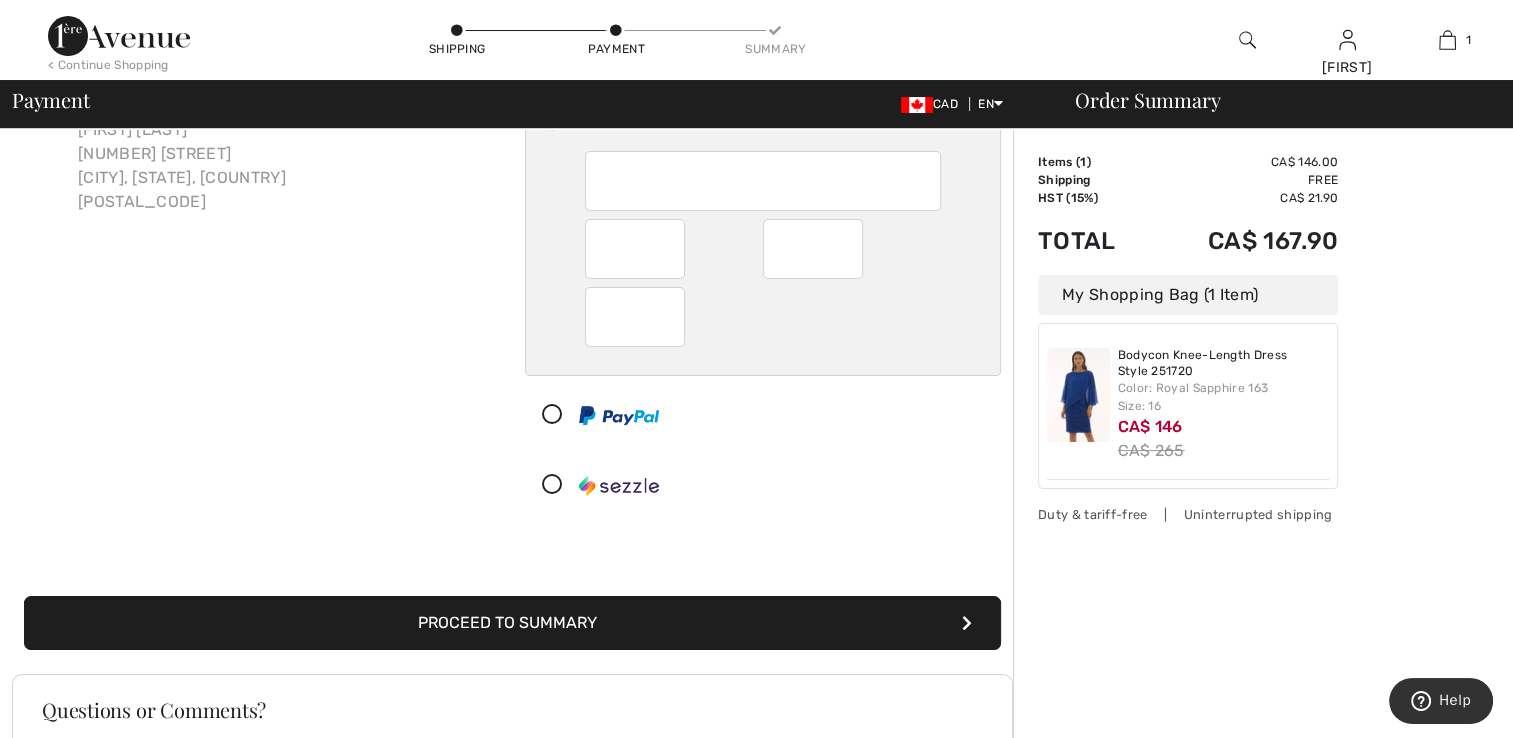 scroll, scrollTop: 163, scrollLeft: 0, axis: vertical 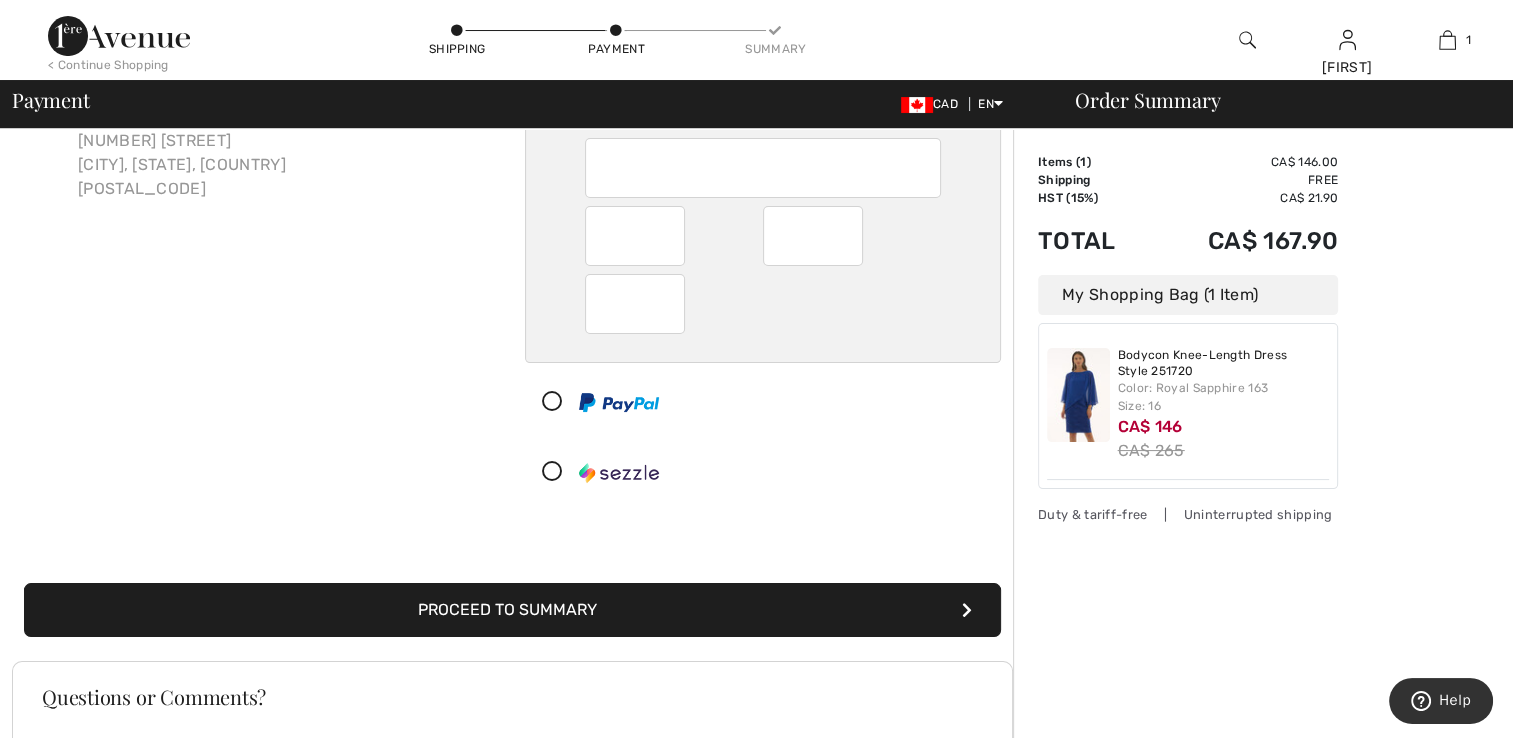 click on "Proceed to Summary" at bounding box center [512, 610] 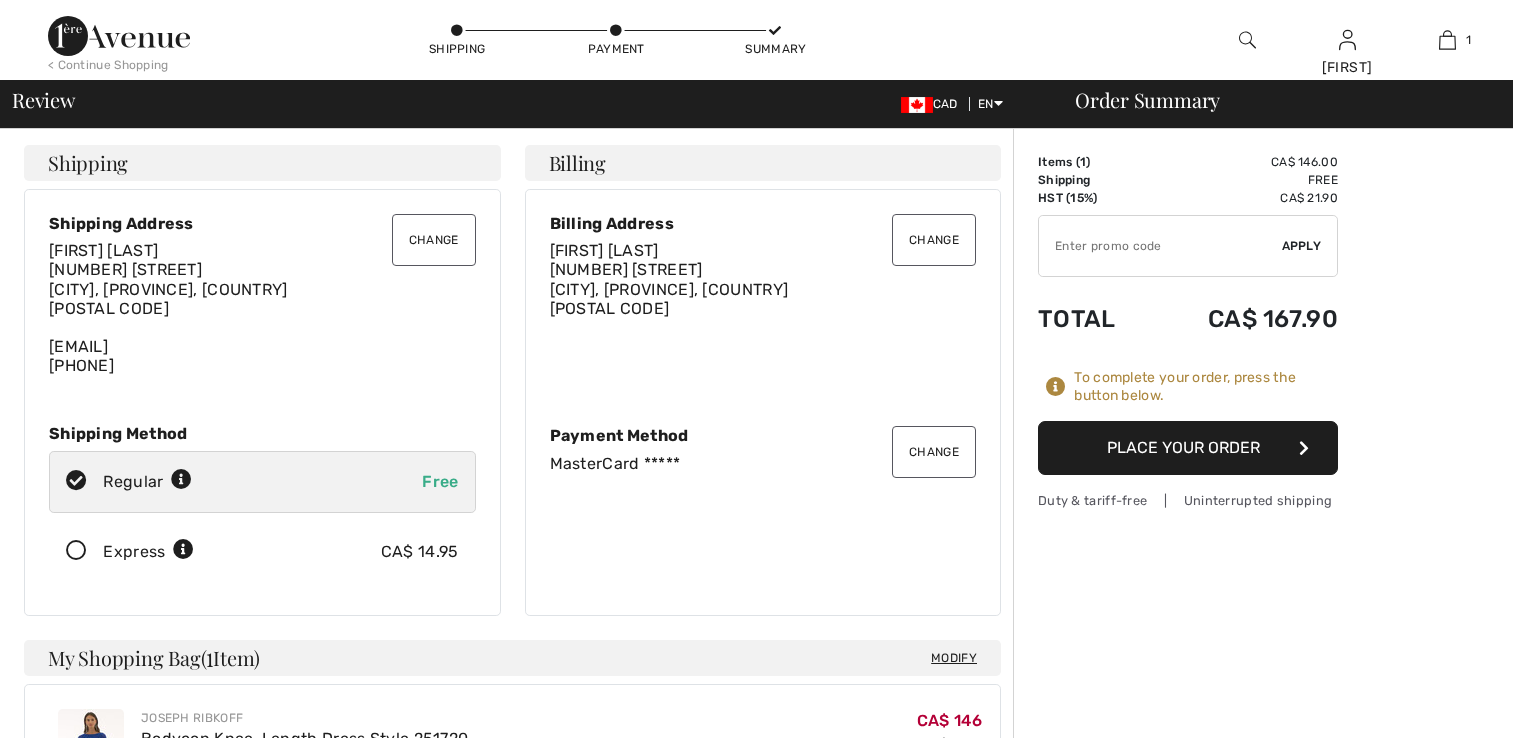 scroll, scrollTop: 0, scrollLeft: 0, axis: both 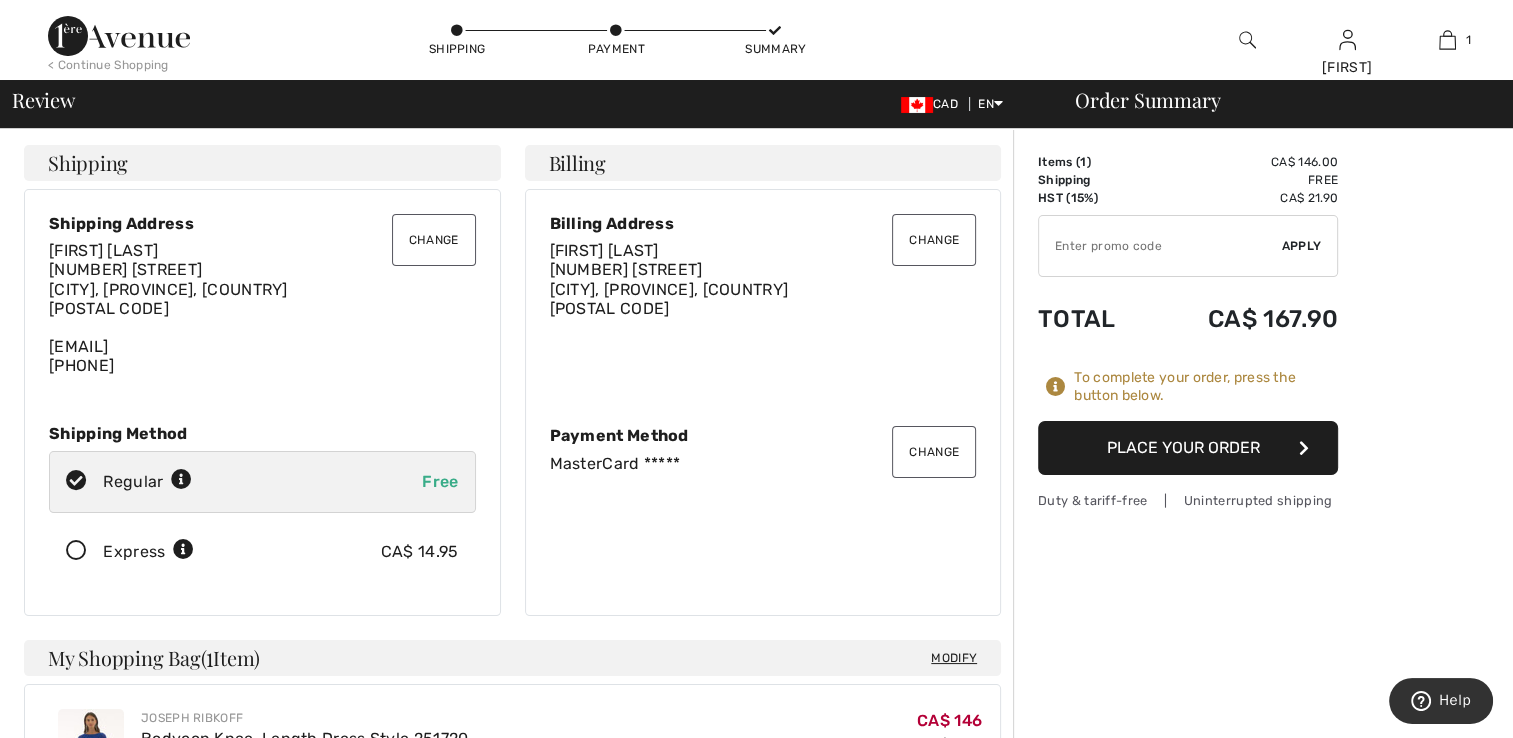 click on "Place Your Order" at bounding box center [1188, 448] 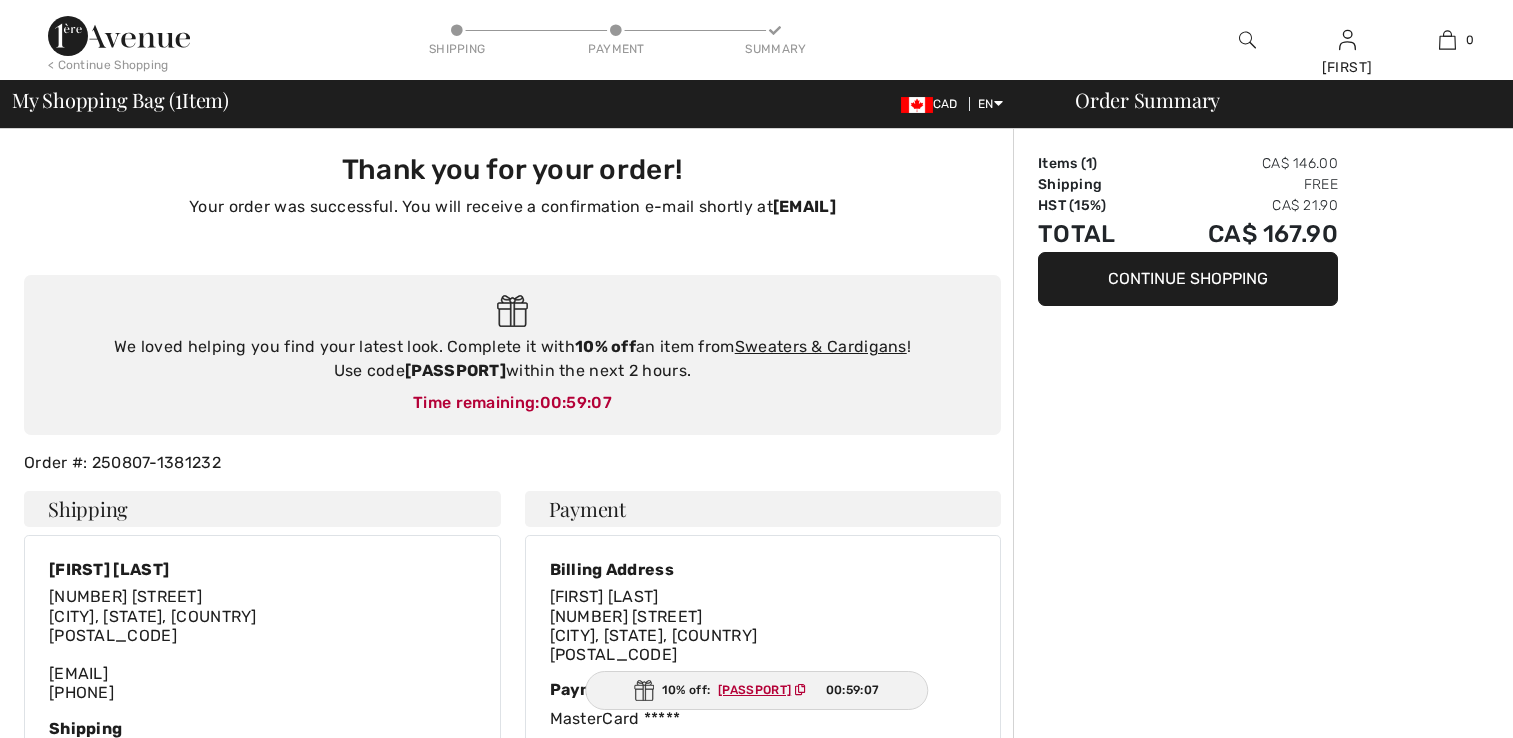 scroll, scrollTop: 0, scrollLeft: 0, axis: both 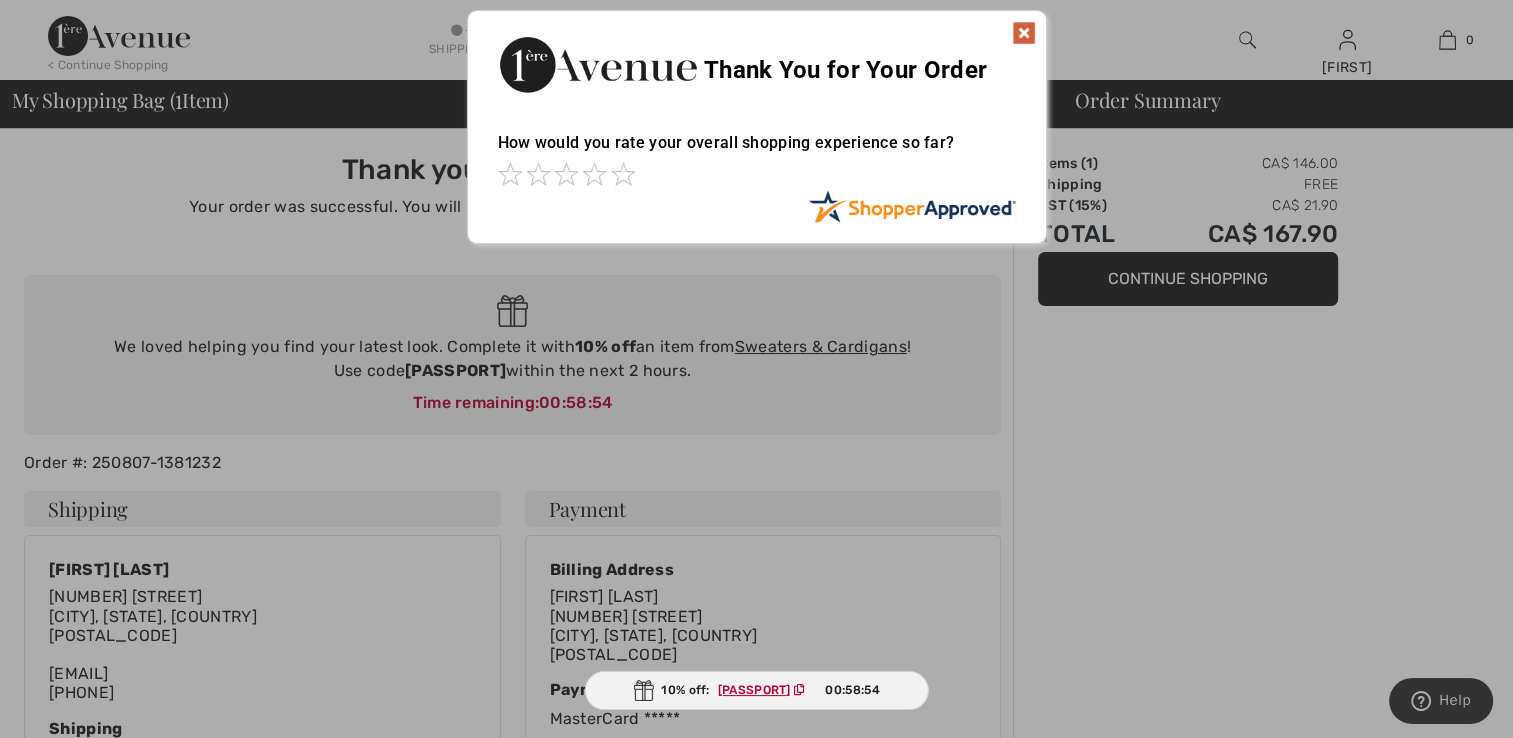 click at bounding box center [1024, 33] 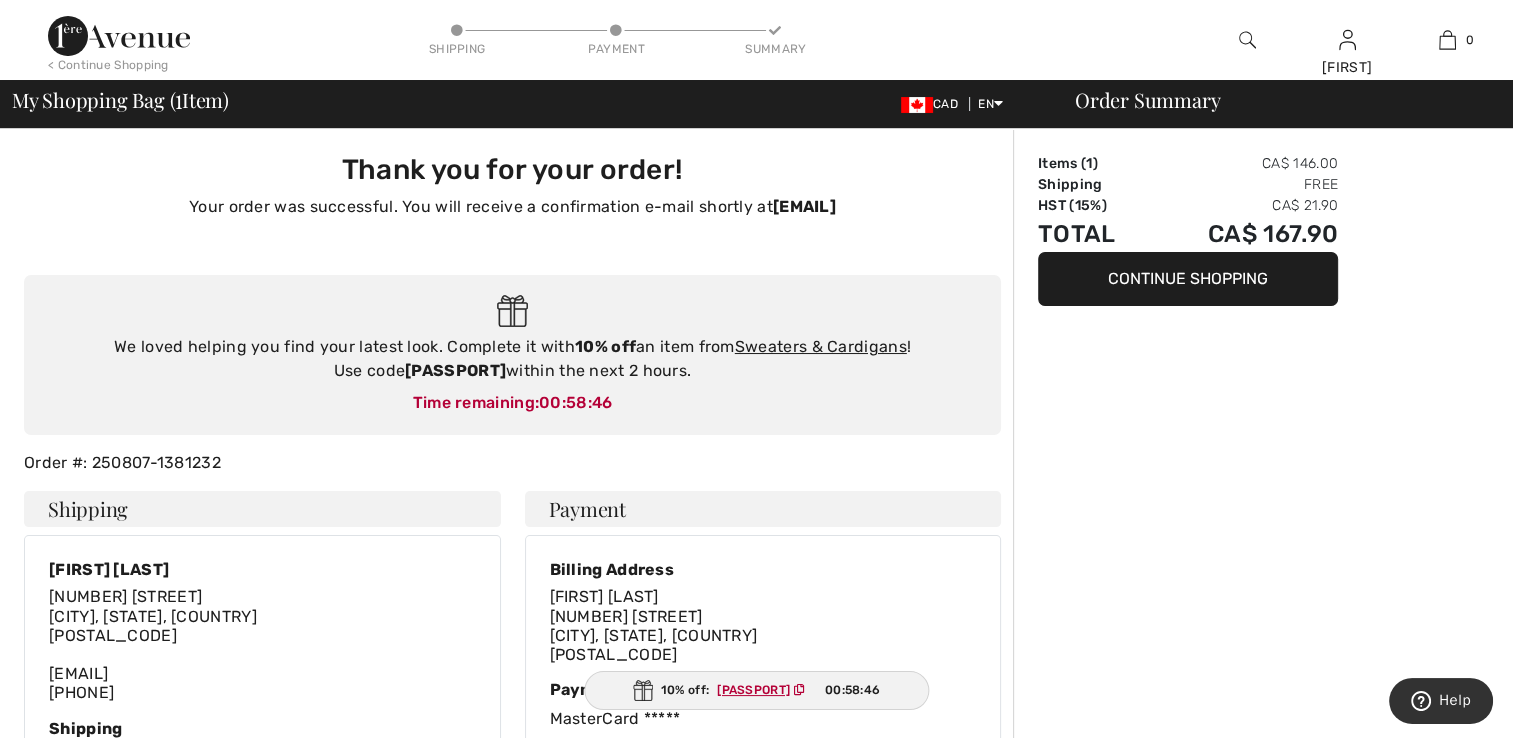 click on "[PASSPORT]" at bounding box center [753, 690] 